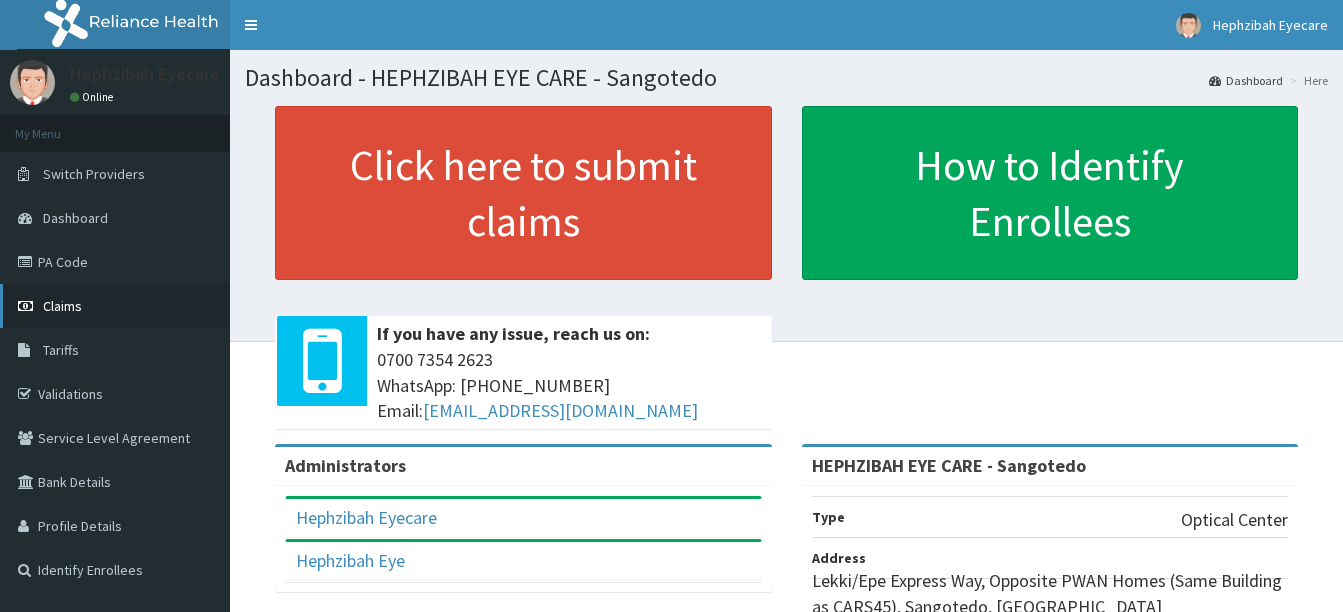 scroll, scrollTop: 0, scrollLeft: 0, axis: both 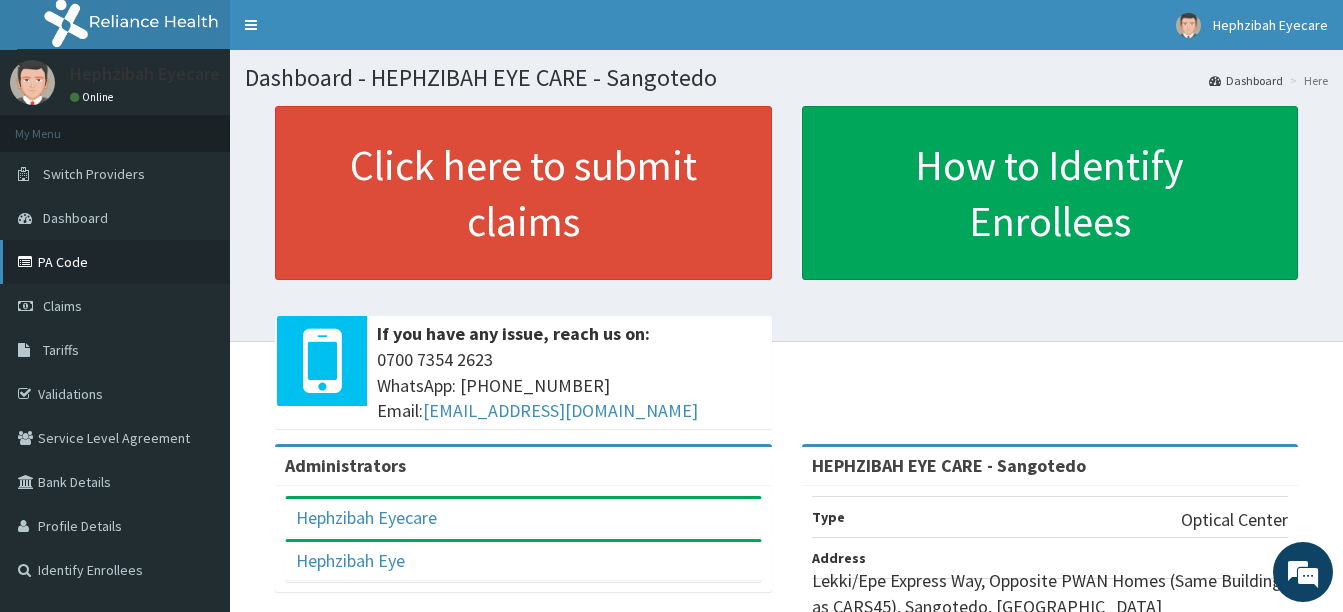 click on "PA Code" at bounding box center [115, 262] 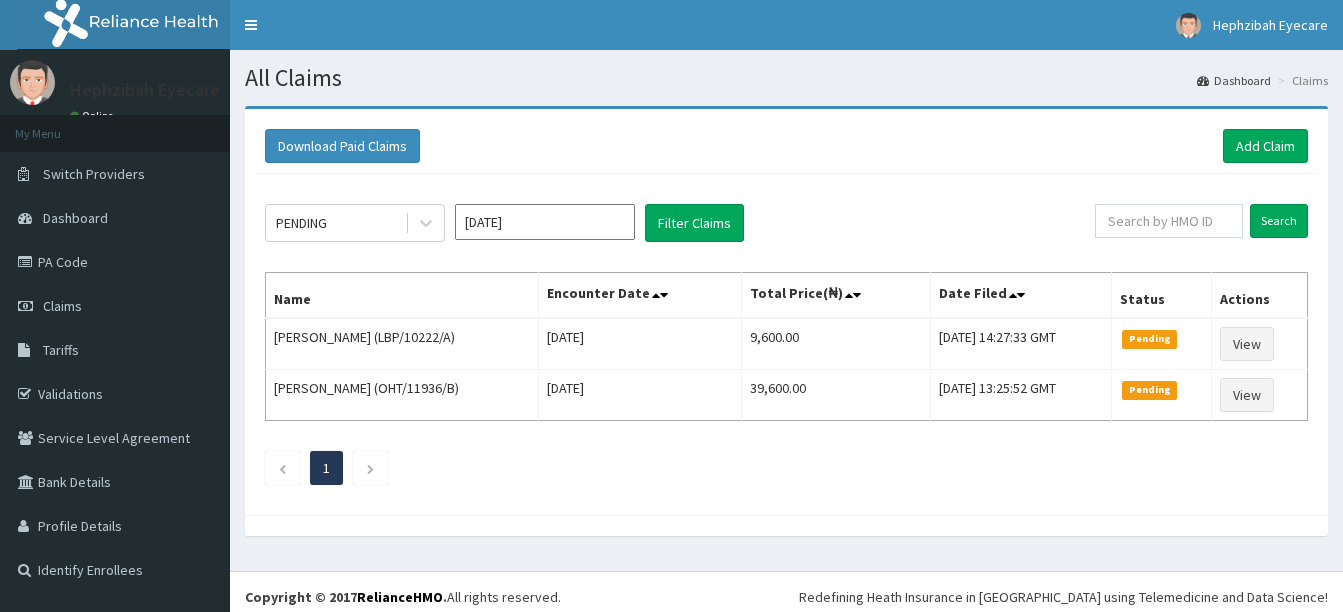 scroll, scrollTop: 0, scrollLeft: 0, axis: both 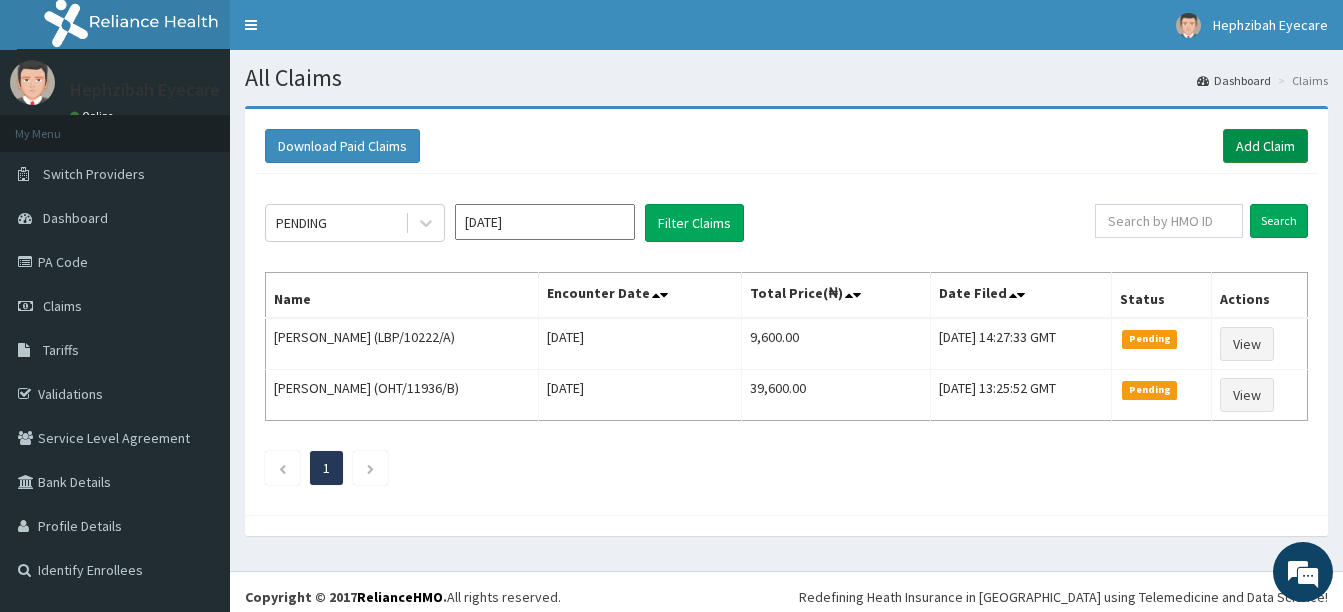 click on "Add Claim" at bounding box center [1265, 146] 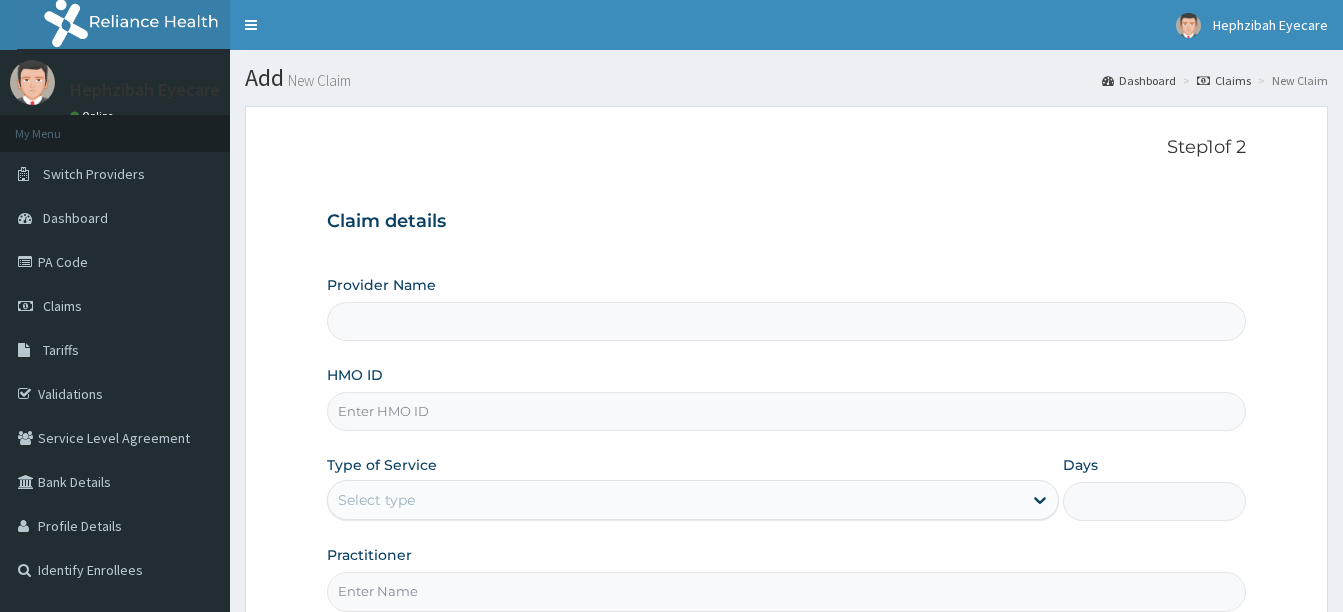 scroll, scrollTop: 0, scrollLeft: 0, axis: both 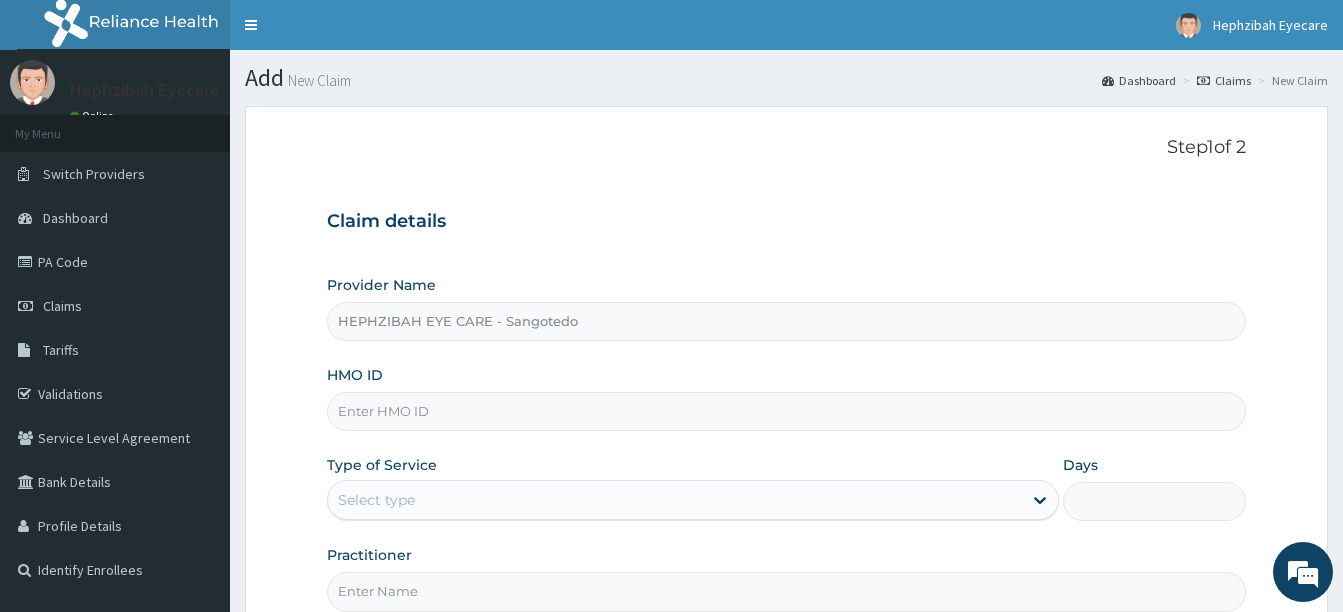 click on "HMO ID" at bounding box center [786, 411] 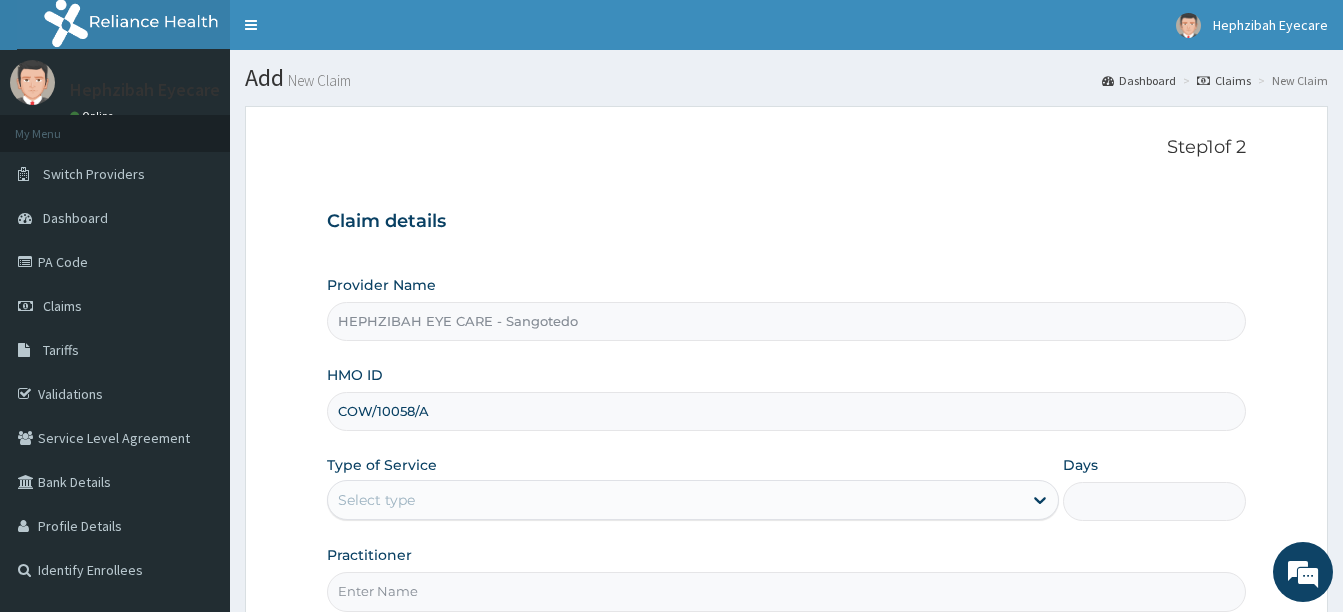 type on "COW/10058/A" 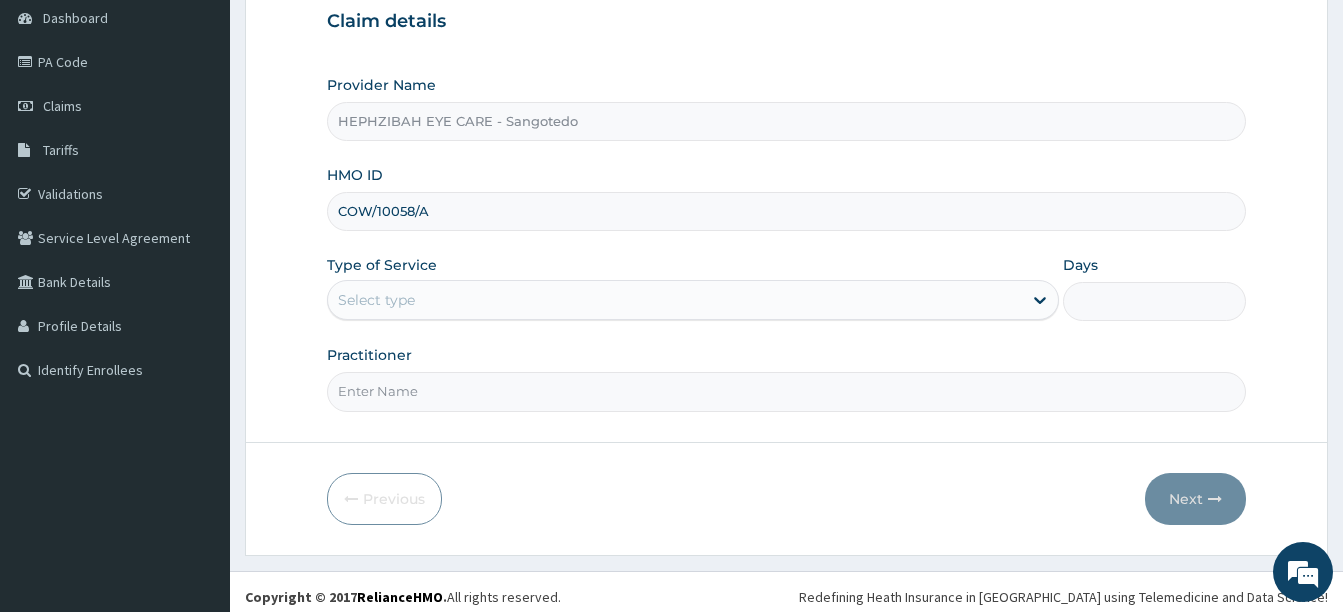 scroll, scrollTop: 210, scrollLeft: 0, axis: vertical 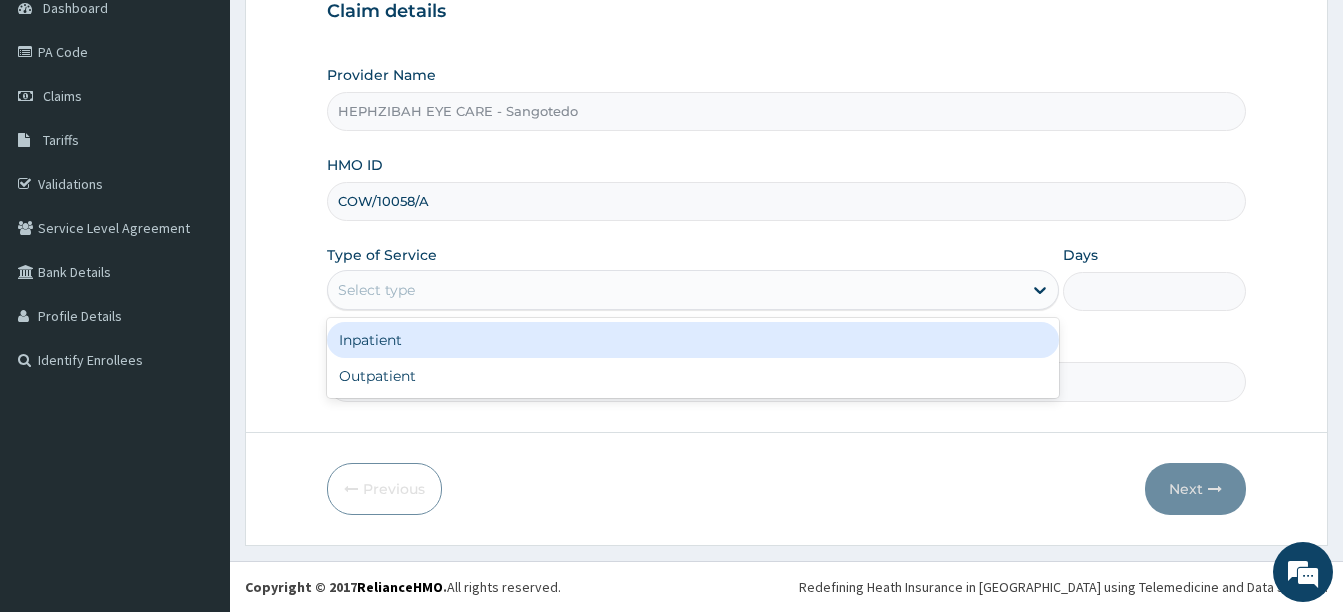 click on "Select type" at bounding box center [675, 290] 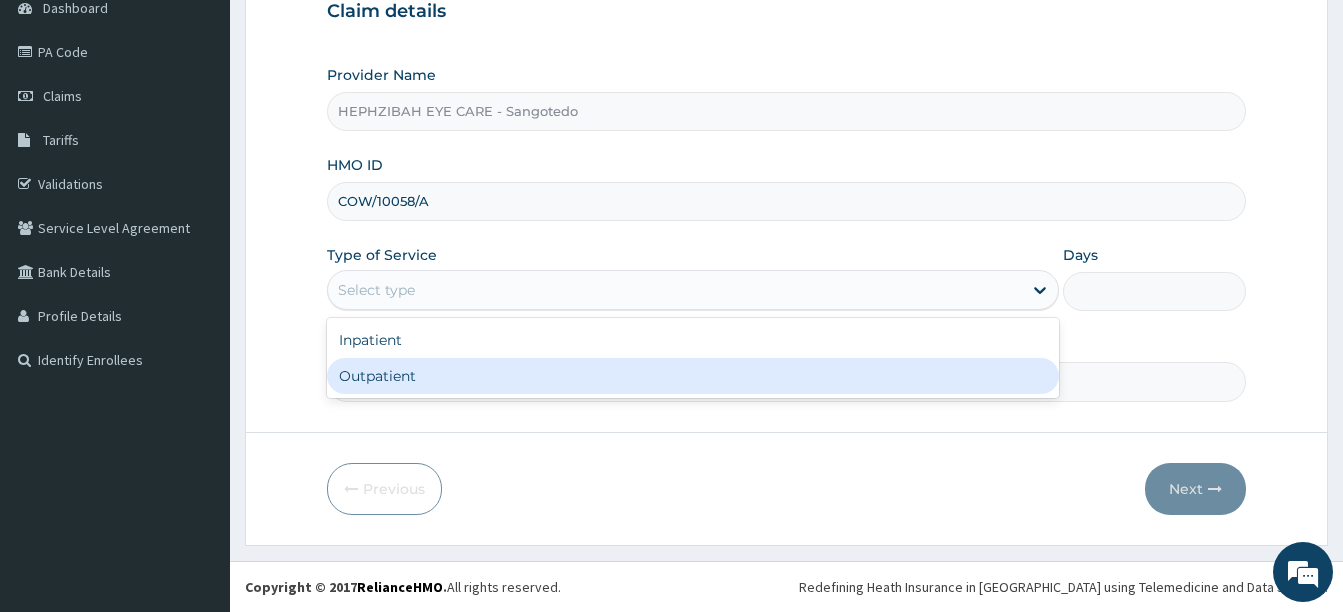 click on "Outpatient" at bounding box center (693, 376) 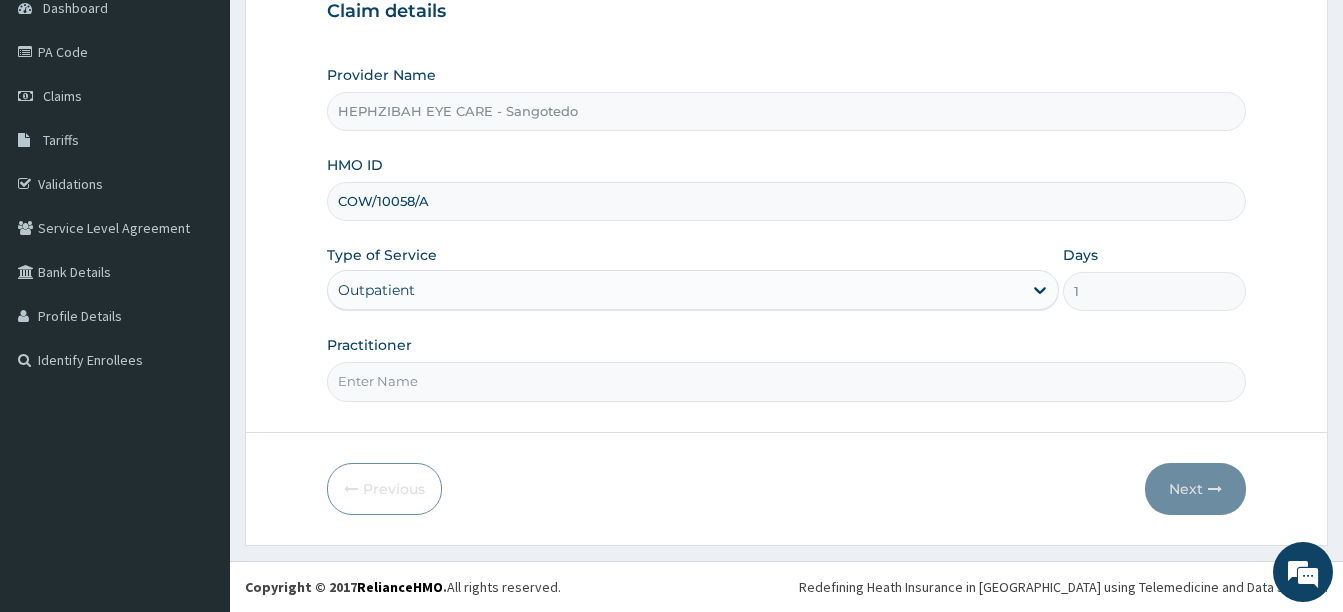 click on "Practitioner" at bounding box center [786, 381] 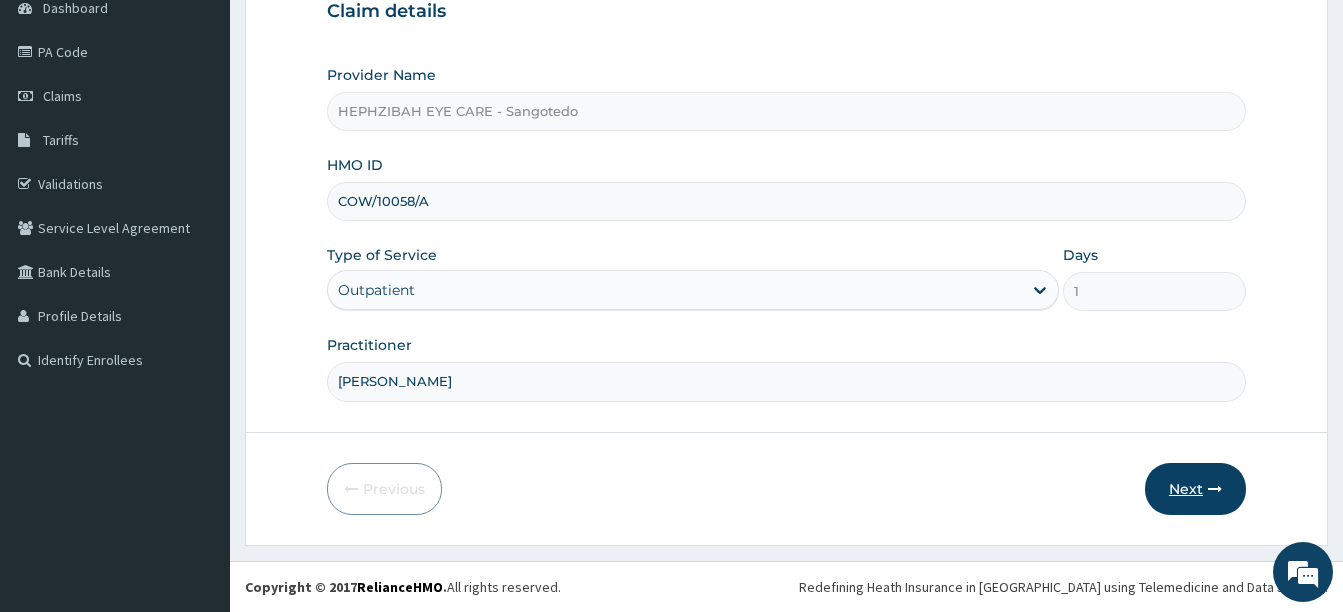 click on "Next" at bounding box center [1195, 489] 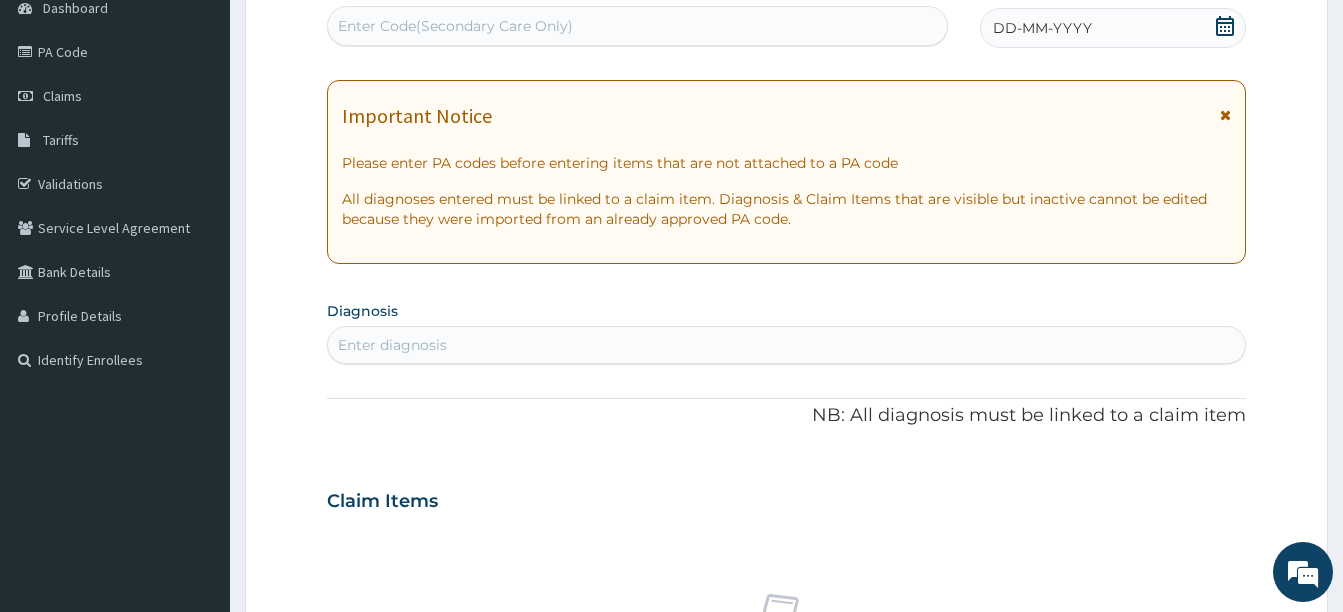 click on "PA Code / Prescription Code Enter Code(Secondary Care Only) Encounter Date DD-MM-YYYY Important Notice Please enter PA codes before entering items that are not attached to a PA code   All diagnoses entered must be linked to a claim item. Diagnosis & Claim Items that are visible but inactive cannot be edited because they were imported from an already approved PA code. Diagnosis Enter diagnosis NB: All diagnosis must be linked to a claim item Claim Items No claim item Types Select Type Item Select Item Pair Diagnosis Select Diagnosis Unit Price 0 Add Comment" at bounding box center [786, 498] 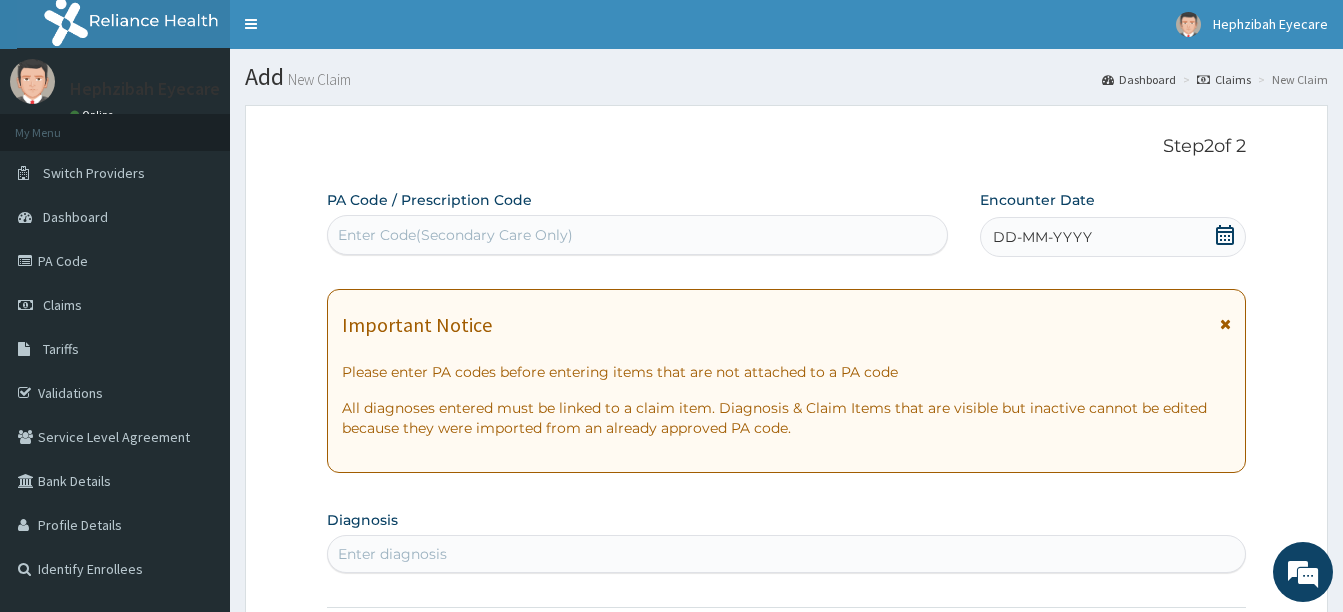 scroll, scrollTop: 0, scrollLeft: 0, axis: both 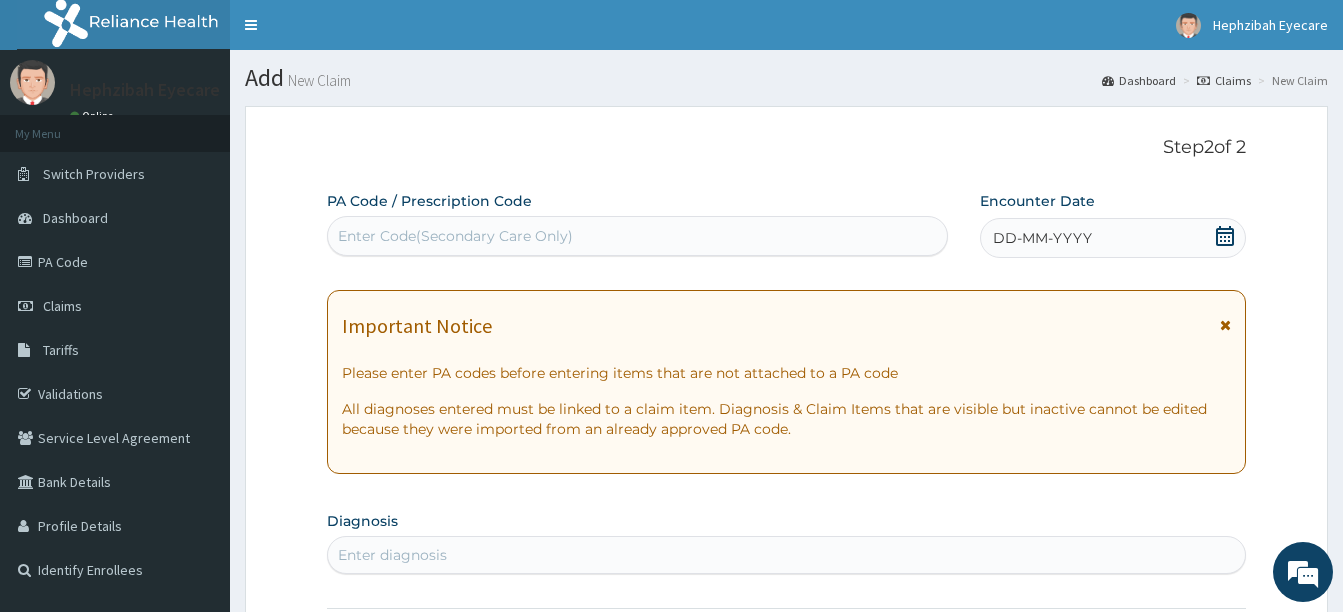 click on "Enter Code(Secondary Care Only)" at bounding box center [455, 236] 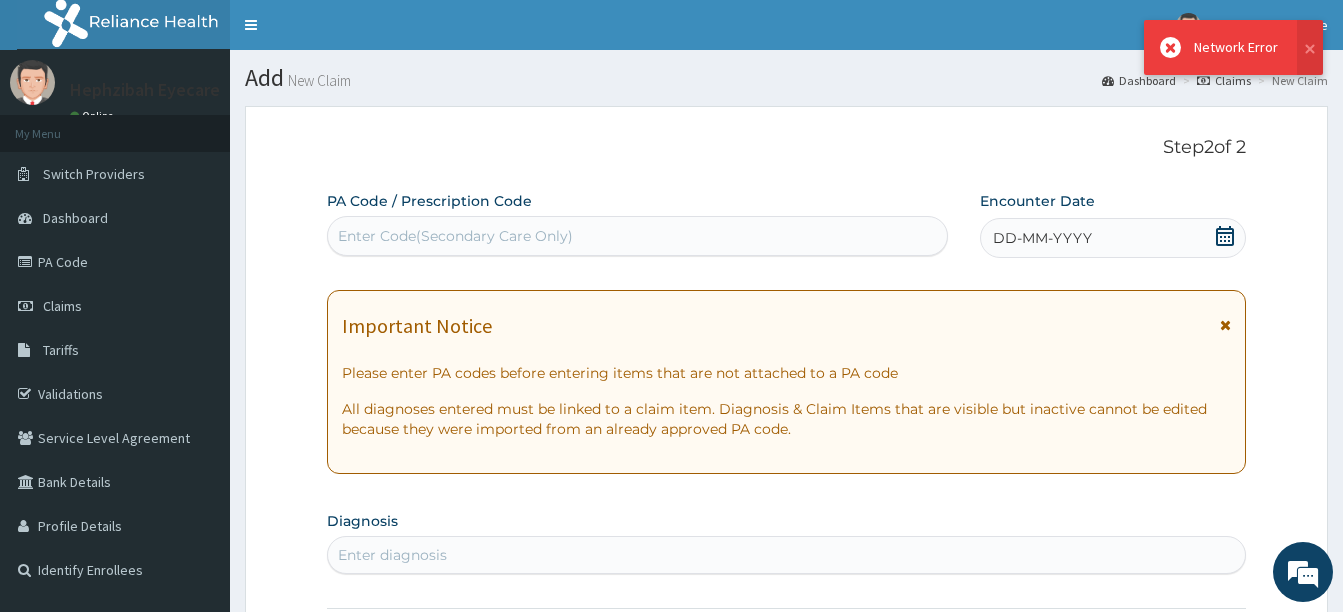 paste on "PA/455283" 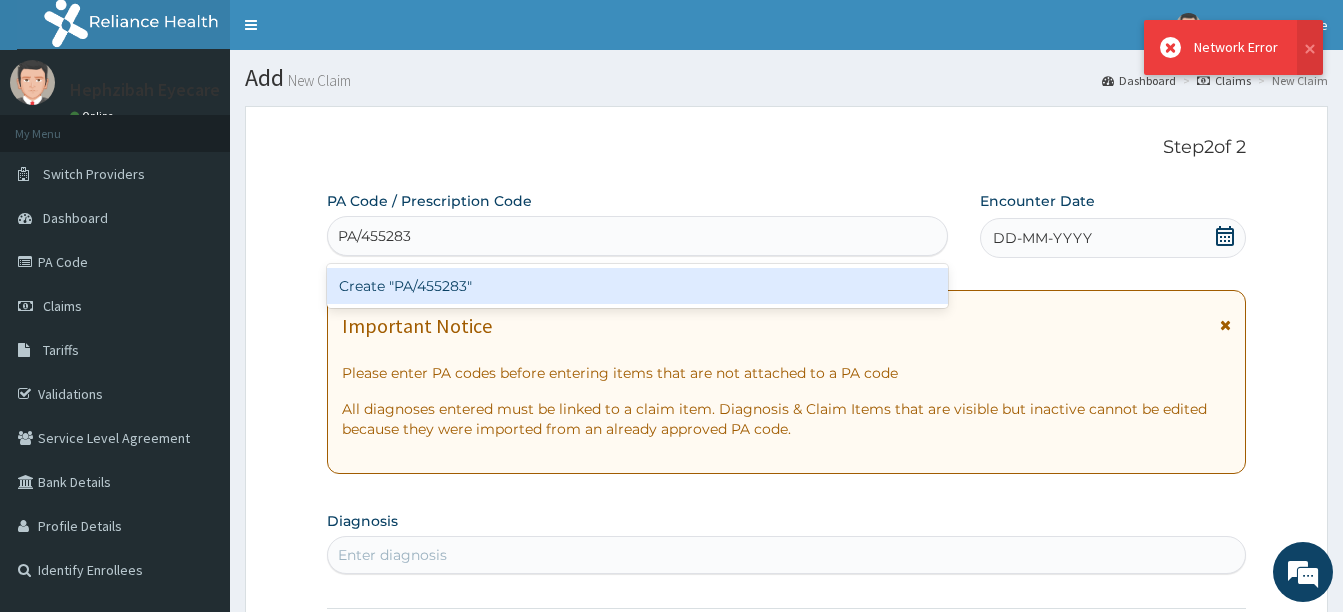 click on "Create "PA/455283"" at bounding box center (637, 286) 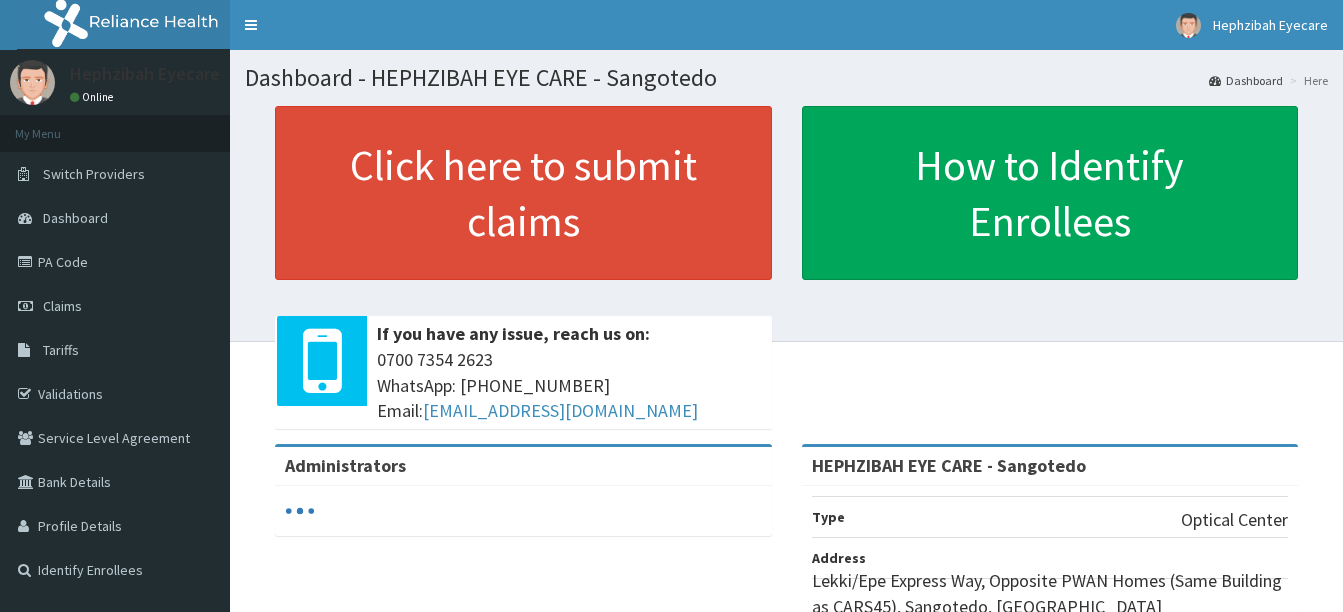 scroll, scrollTop: 0, scrollLeft: 0, axis: both 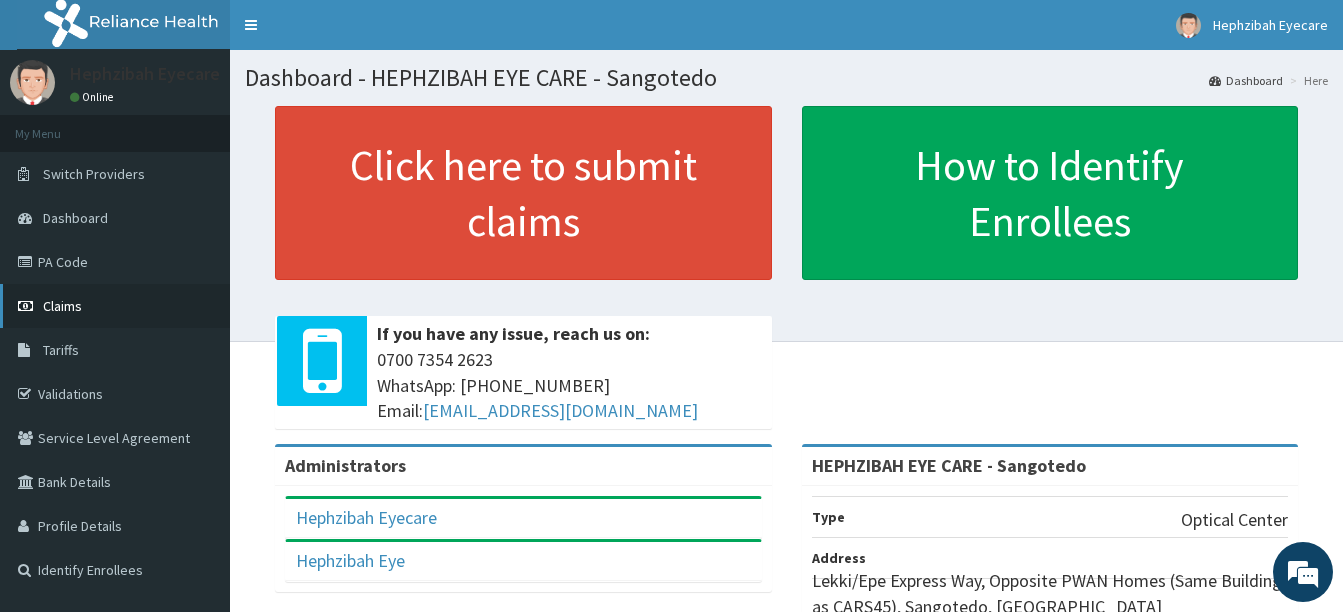 click at bounding box center (28, 306) 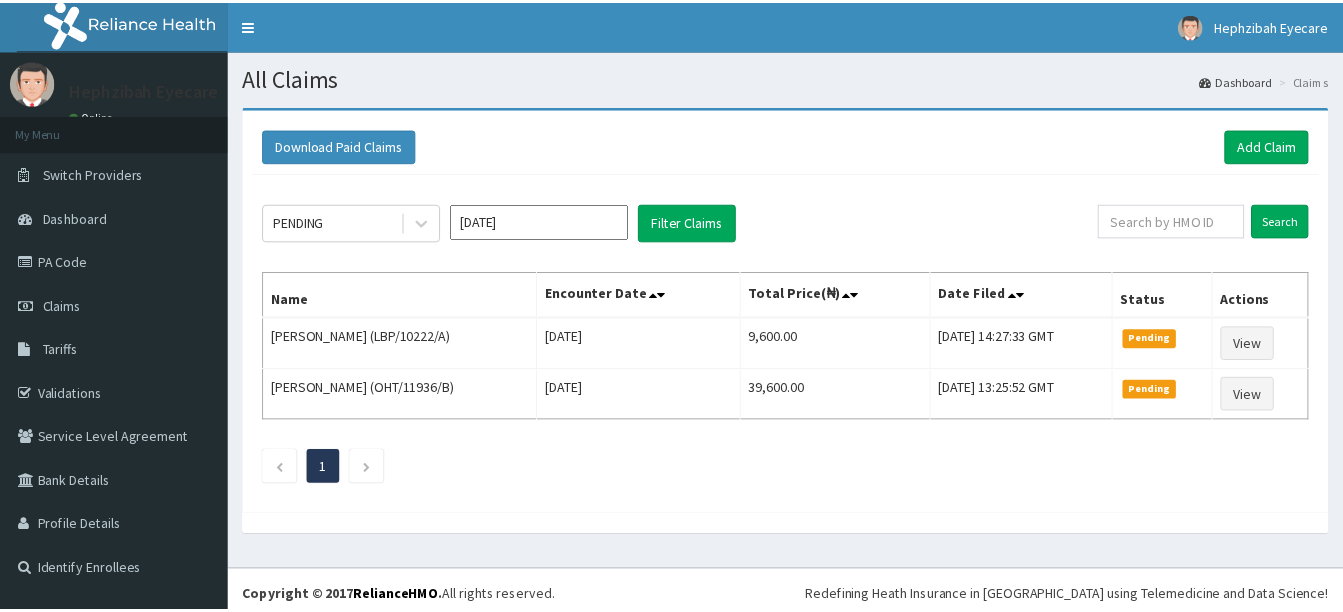 scroll, scrollTop: 0, scrollLeft: 0, axis: both 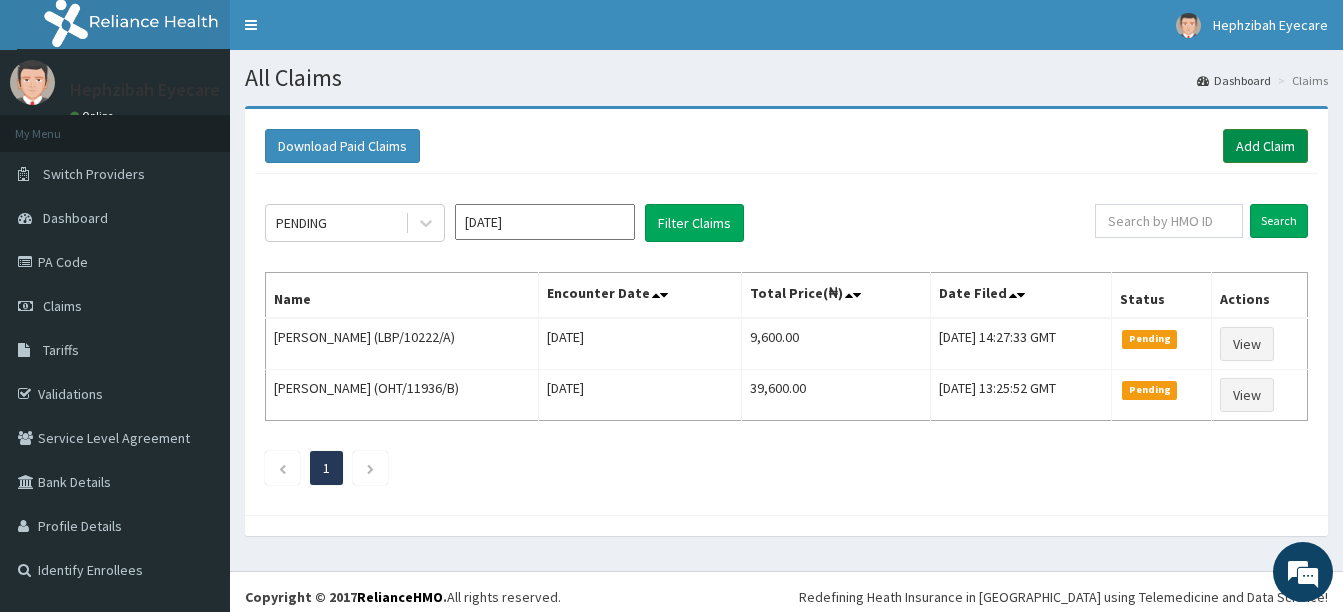 click on "Add Claim" at bounding box center [1265, 146] 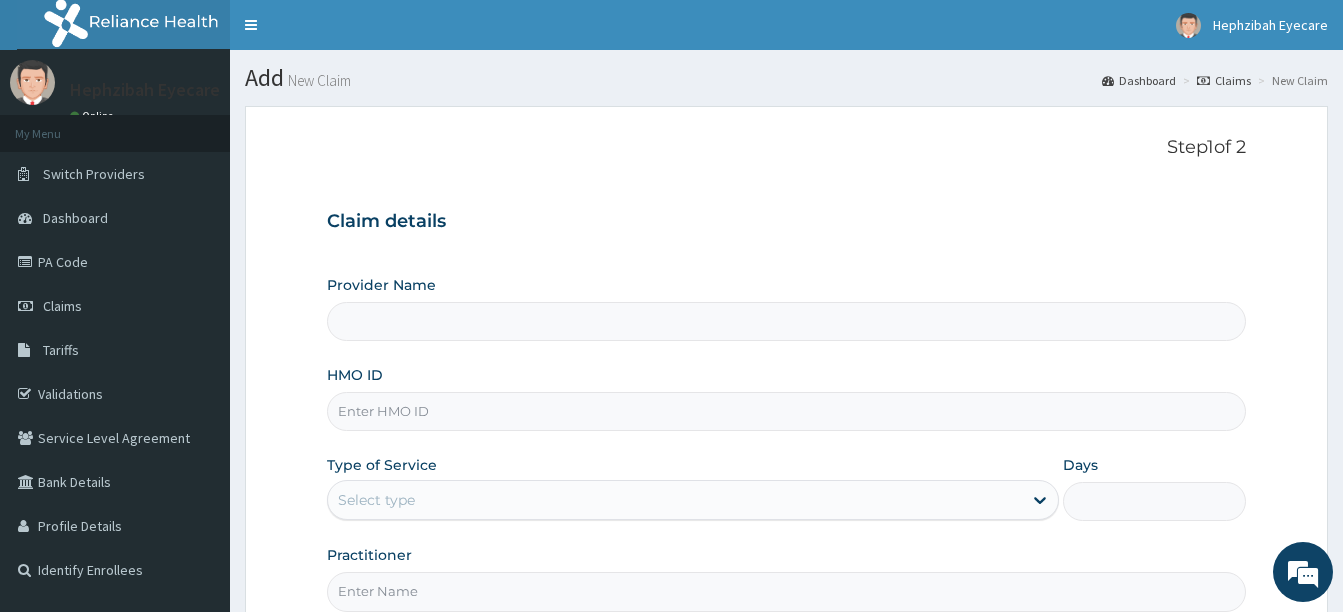 scroll, scrollTop: 0, scrollLeft: 0, axis: both 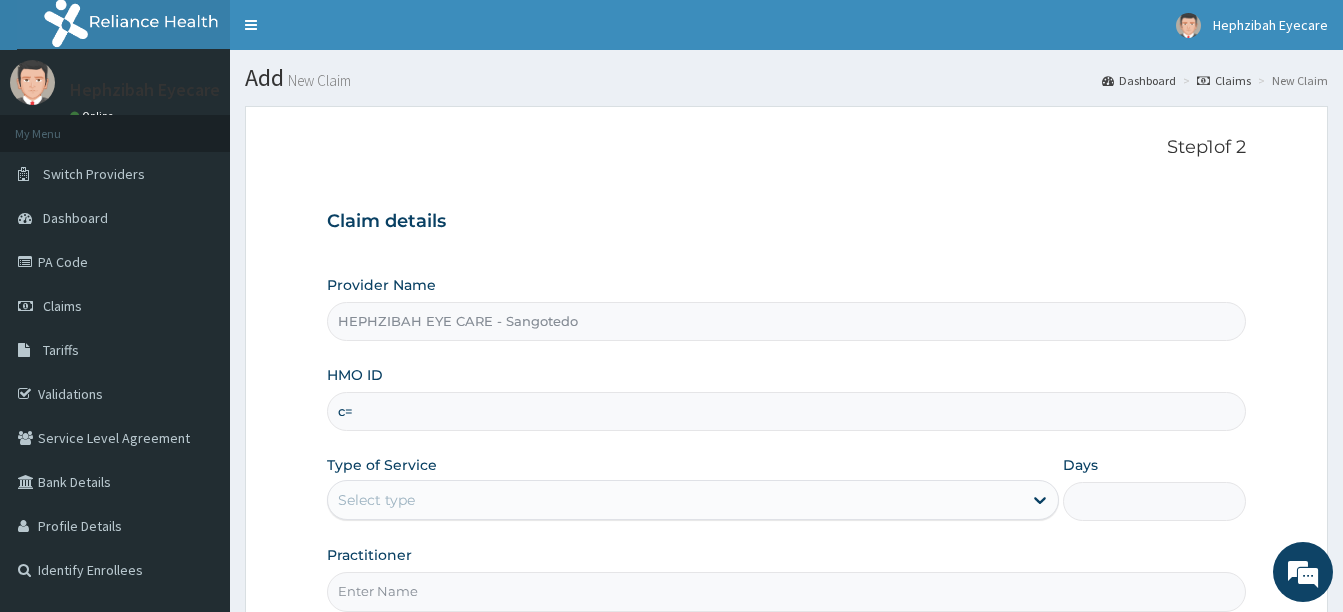 type on "c" 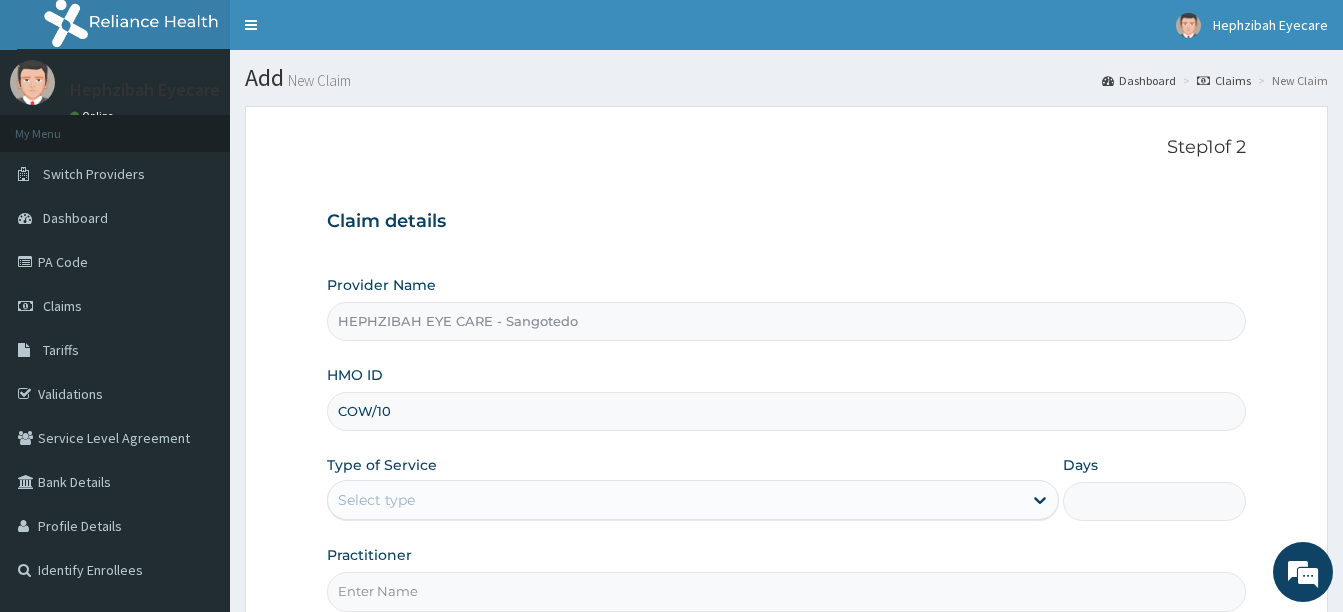 scroll, scrollTop: 0, scrollLeft: 0, axis: both 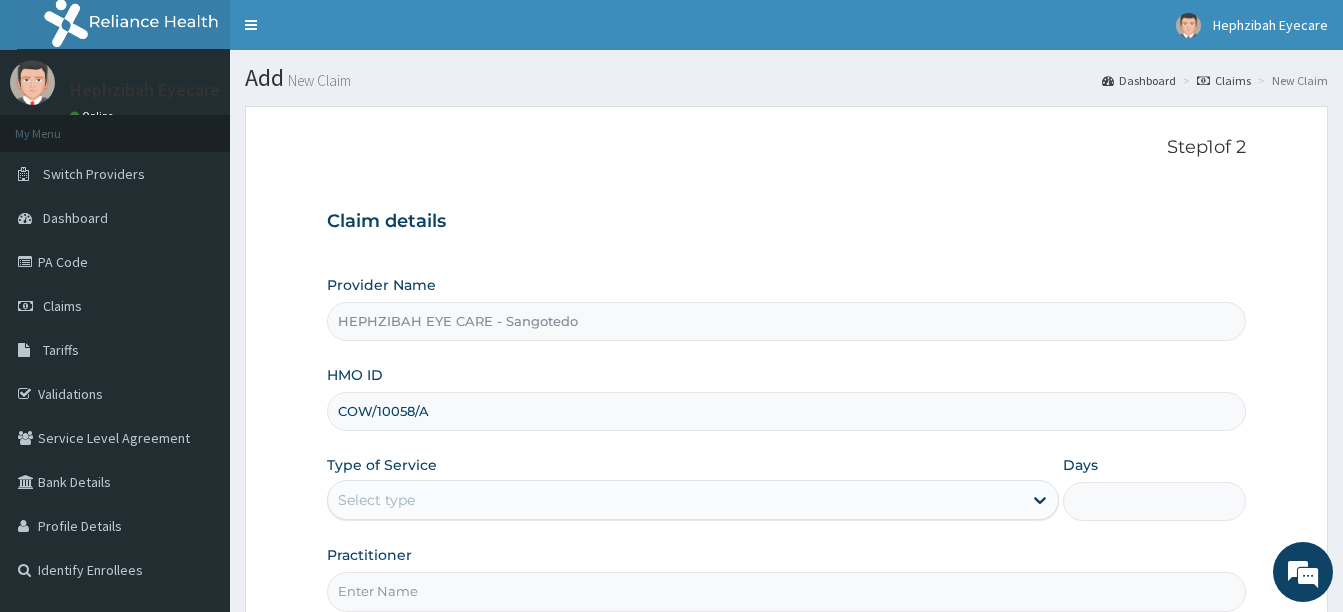 type on "COW/10058/A" 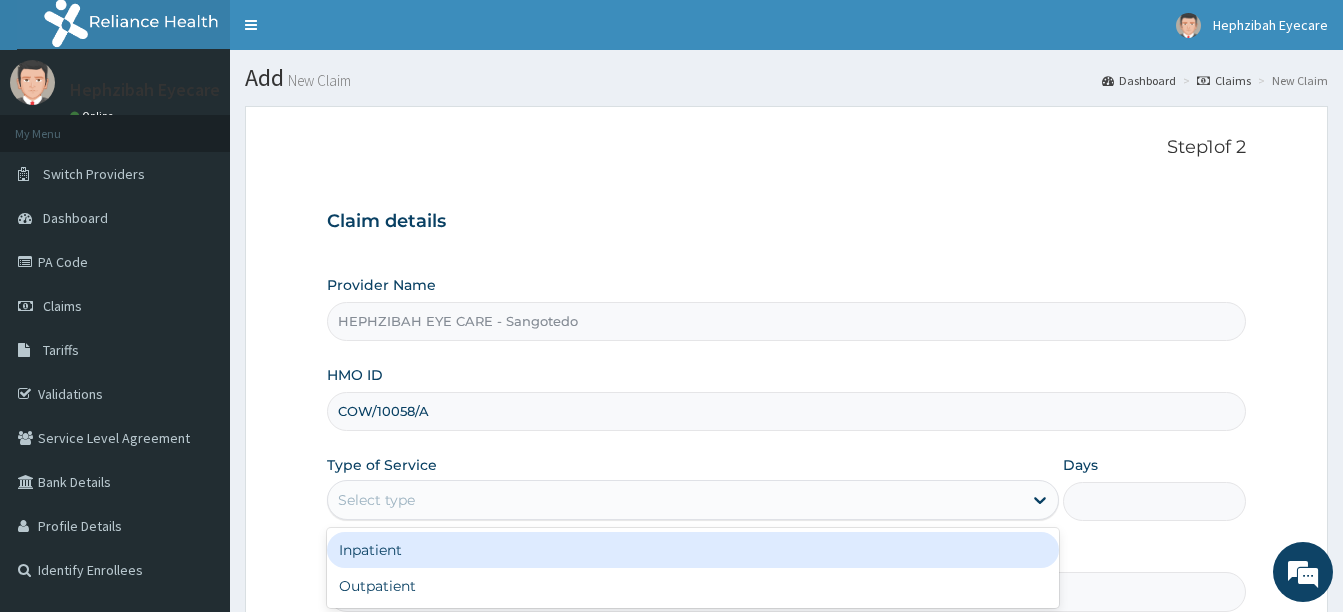 click on "Select type" at bounding box center (675, 500) 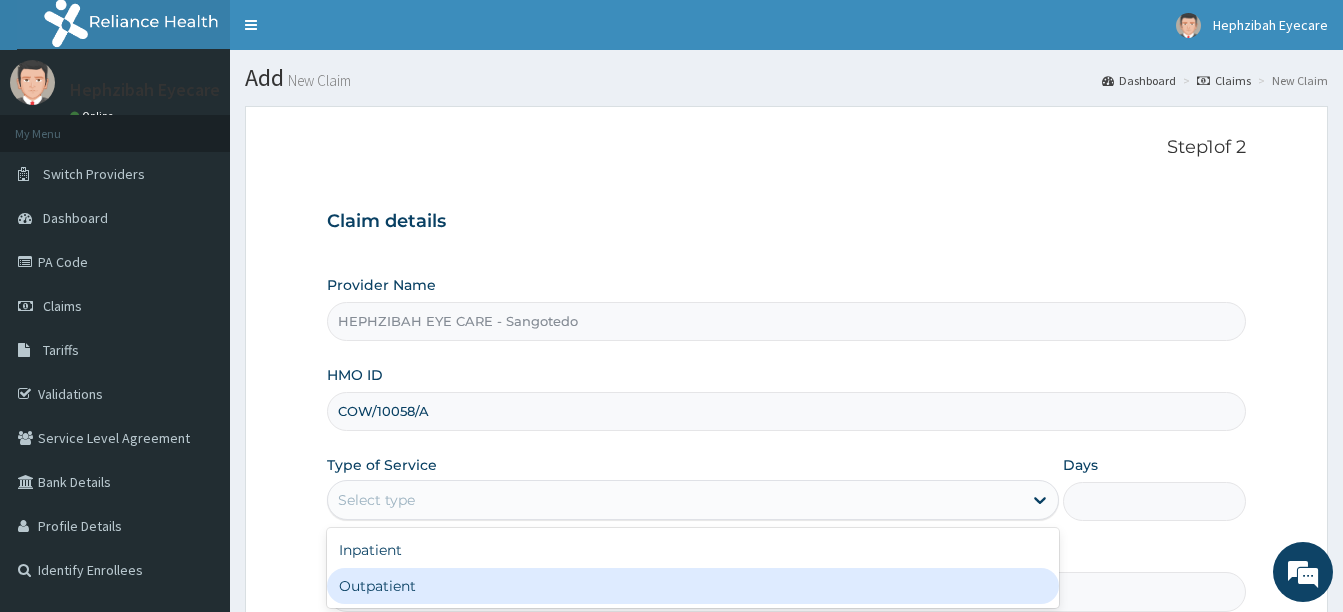 click on "Outpatient" at bounding box center (693, 586) 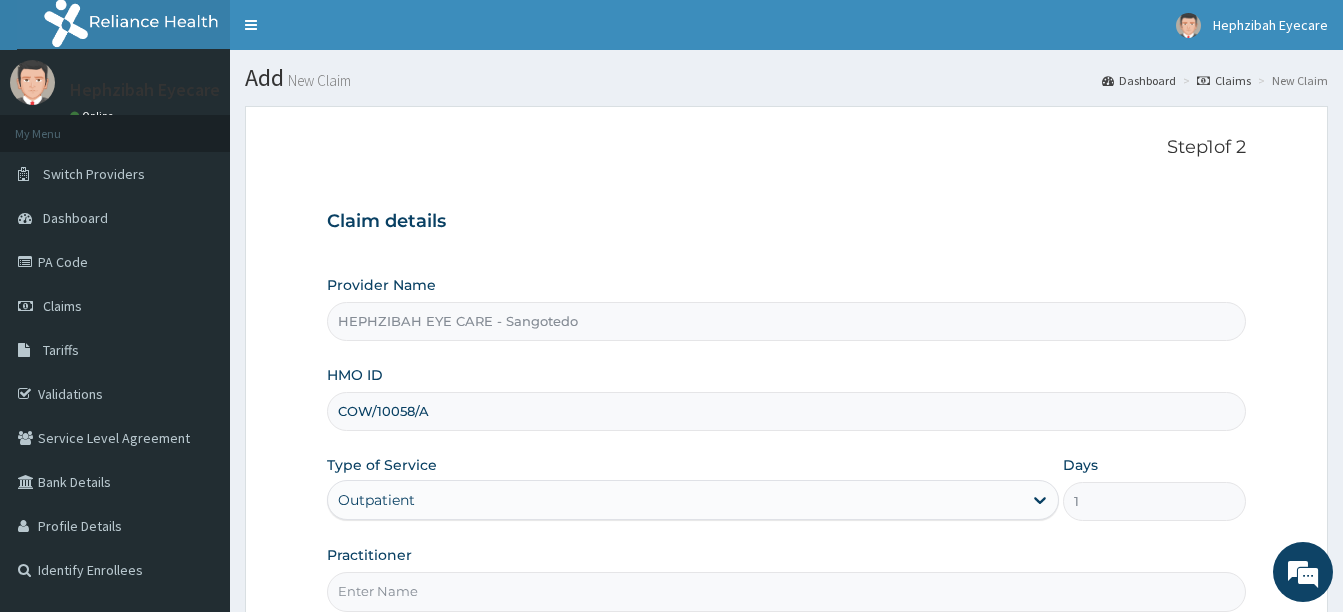 click on "Practitioner" at bounding box center (786, 591) 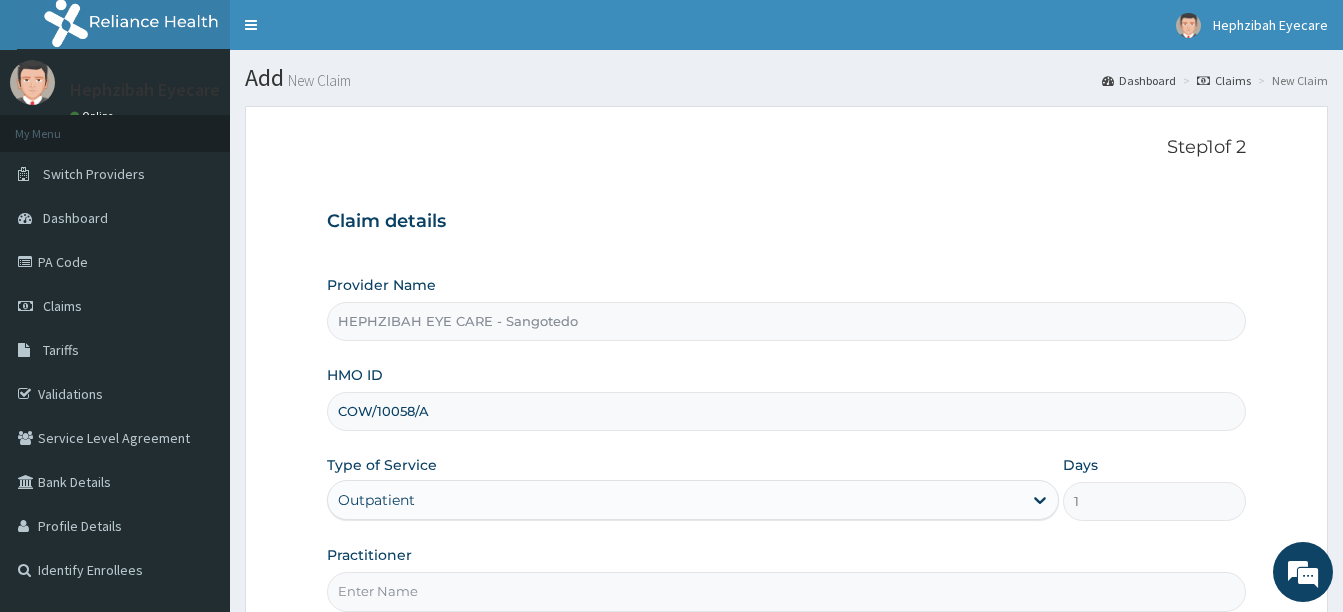 type on "DR RUTH" 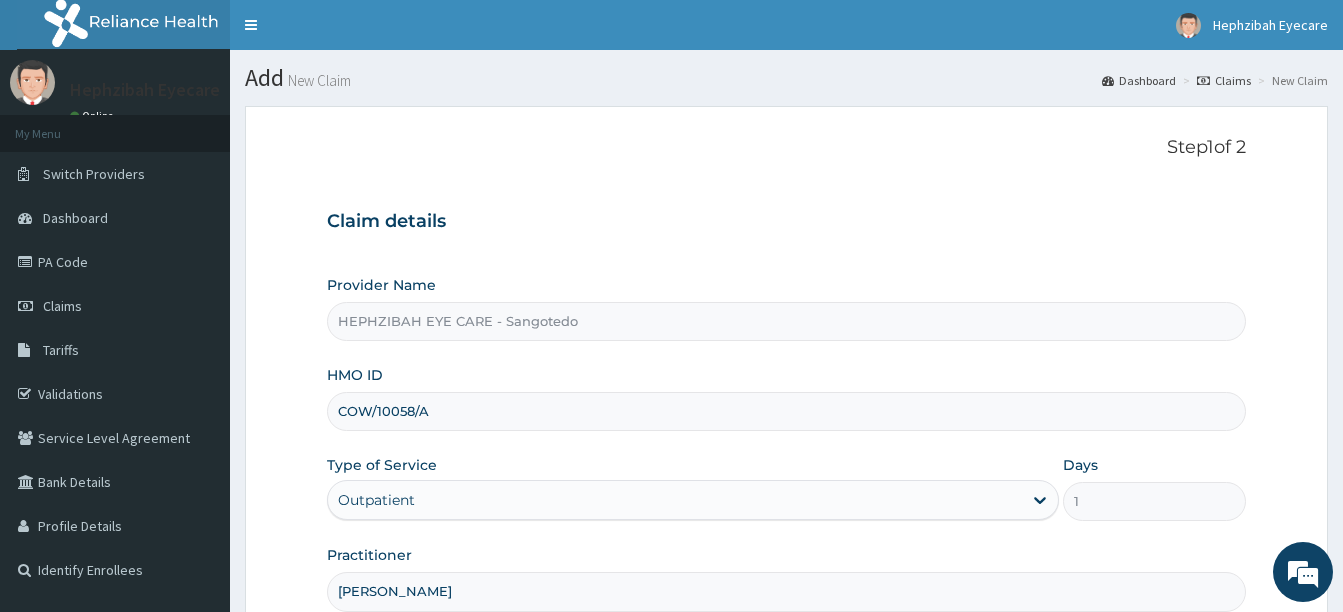 click on "Provider Name HEPHZIBAH EYE CARE - Sangotedo HMO ID COW/10058/A Type of Service Outpatient Days 1 Practitioner DR RUTH" at bounding box center [786, 443] 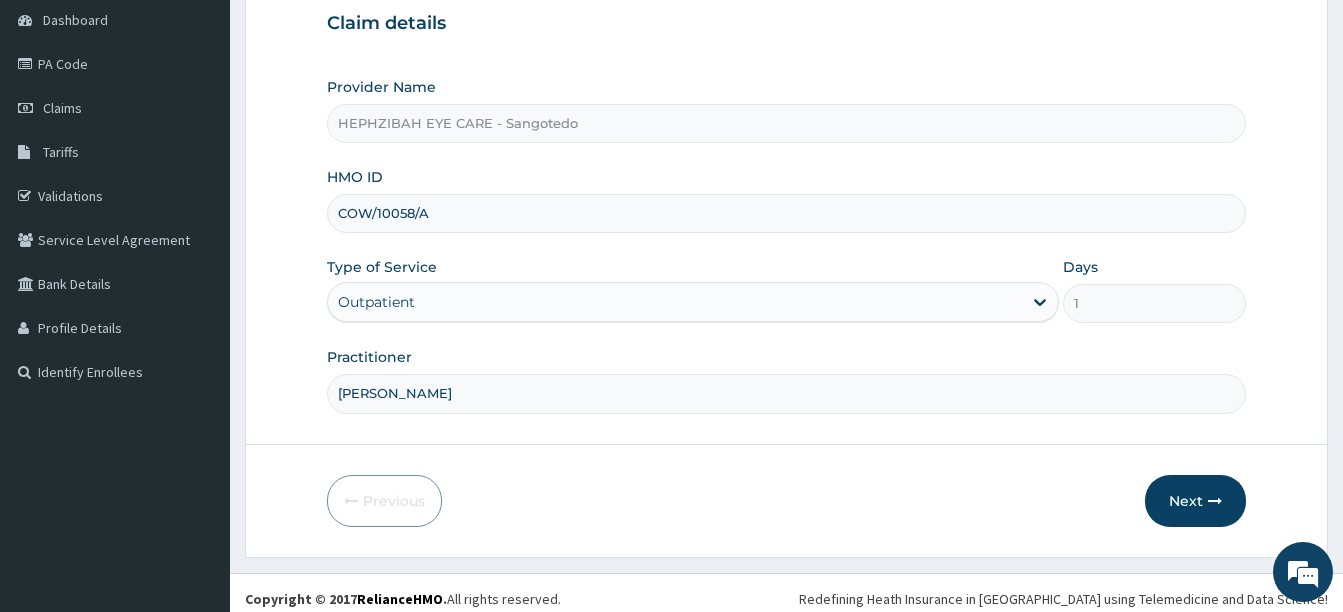 scroll, scrollTop: 210, scrollLeft: 0, axis: vertical 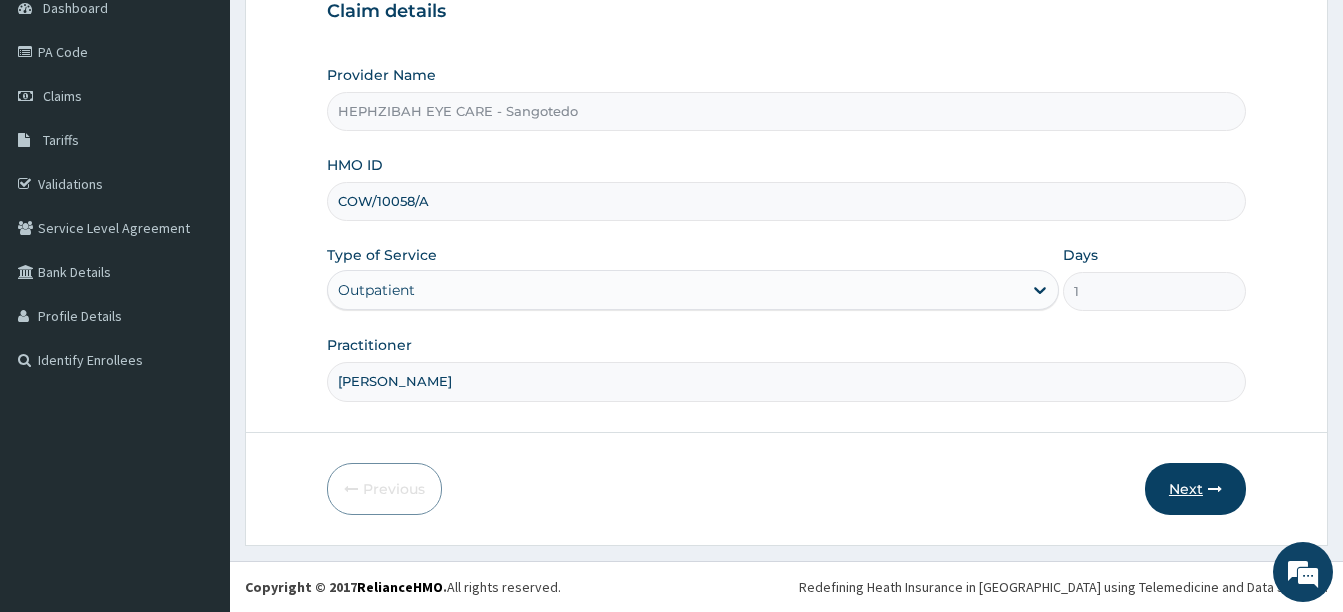 click on "Next" at bounding box center [1195, 489] 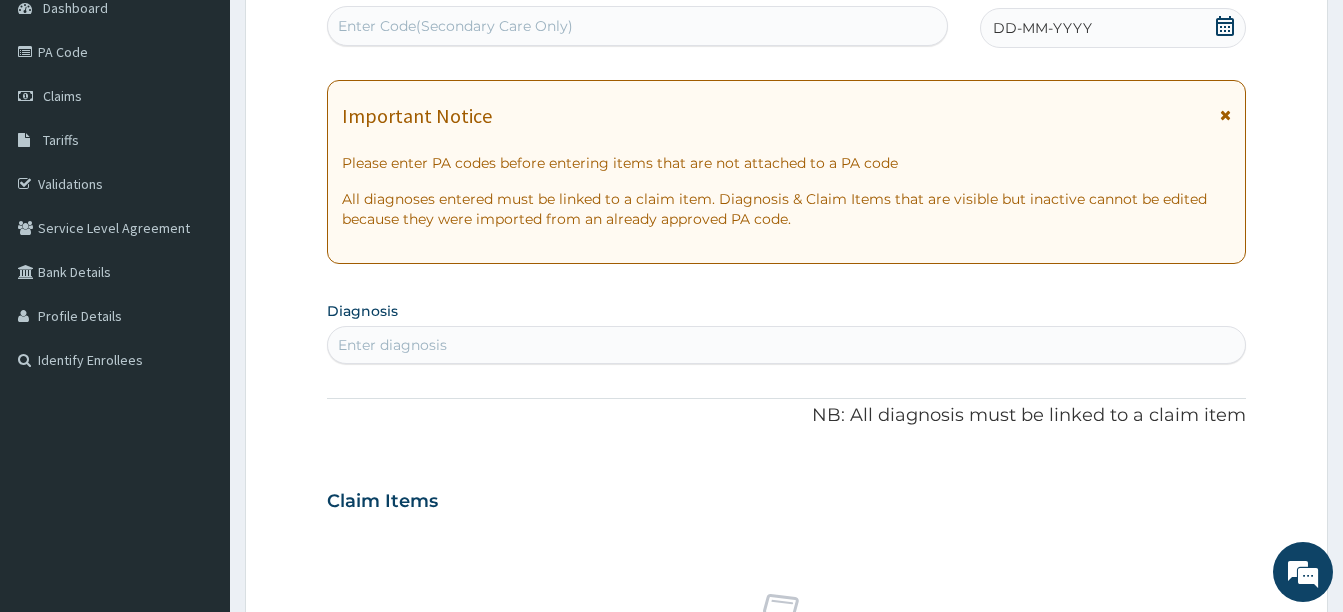 click on "Enter Code(Secondary Care Only)" at bounding box center (637, 26) 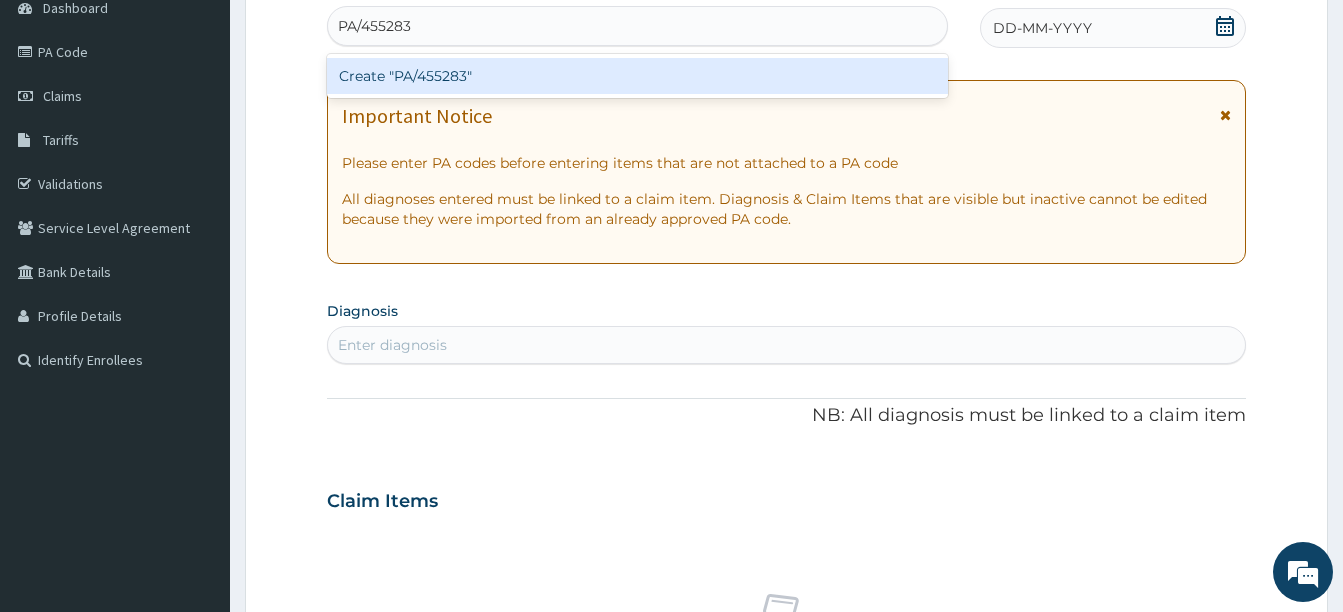 click on "Create "PA/455283"" at bounding box center (637, 76) 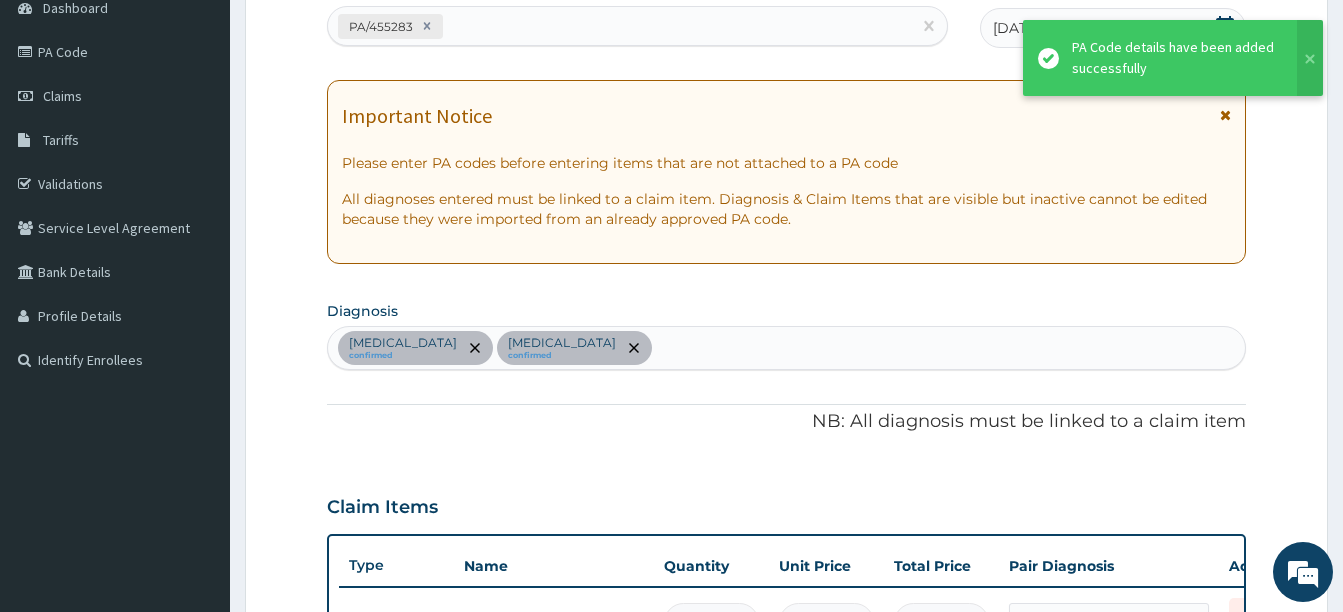 scroll, scrollTop: 664, scrollLeft: 0, axis: vertical 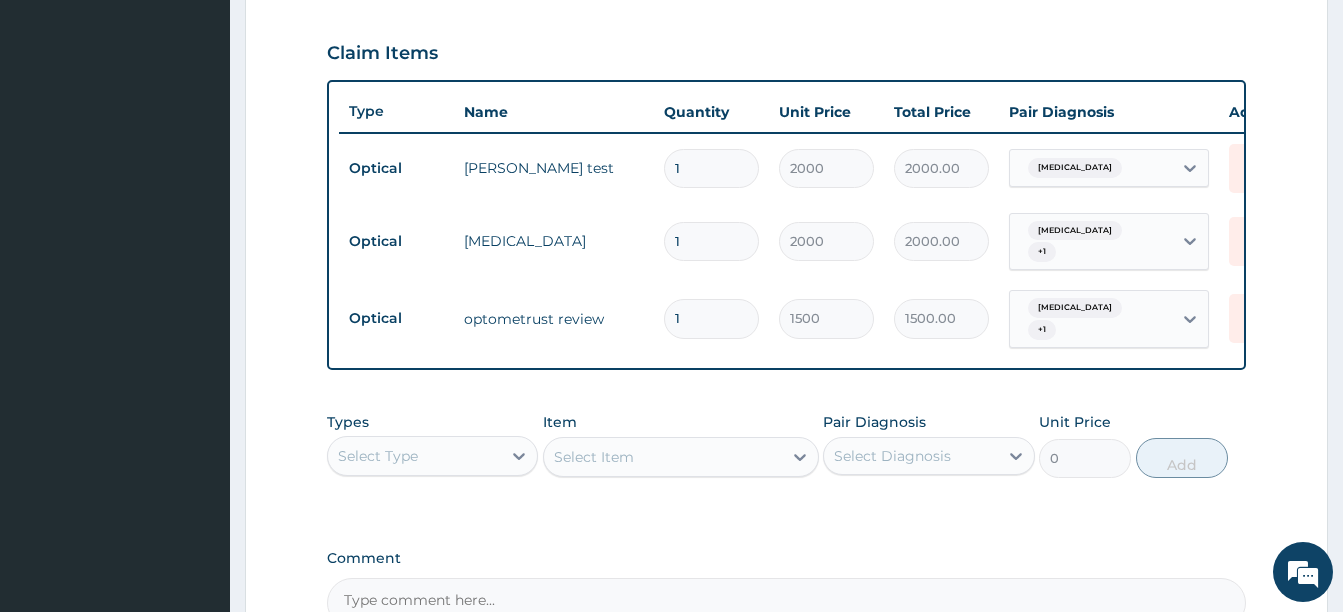 click on "PA Code / Prescription Code PA/455283 Encounter Date 11-07-2025 Important Notice Please enter PA codes before entering items that are not attached to a PA code   All diagnoses entered must be linked to a claim item. Diagnosis & Claim Items that are visible but inactive cannot be edited because they were imported from an already approved PA code. Diagnosis Dry eyes confirmed Glaucoma confirmed NB: All diagnosis must be linked to a claim item Claim Items Type Name Quantity Unit Price Total Price Pair Diagnosis Actions Optical schimer’s test 1 2000 2000.00 Dry eyes Delete Optical tonometry 1 2000 2000.00 Glaucoma  + 1 Delete Optical optometrust review 1 1500 1500.00 Glaucoma  + 1 Delete Types Select Type Item Select Item Pair Diagnosis Select Diagnosis Unit Price 0 Add Comment" at bounding box center (786, 77) 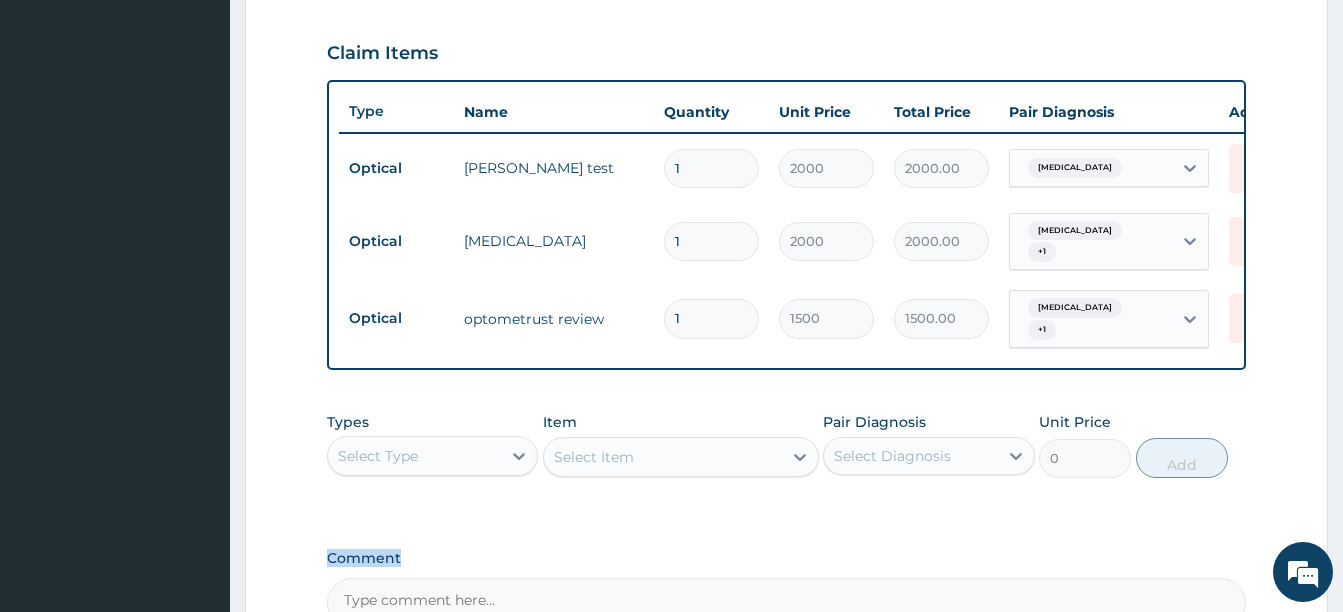 click on "PA Code / Prescription Code PA/455283 Encounter Date 11-07-2025 Important Notice Please enter PA codes before entering items that are not attached to a PA code   All diagnoses entered must be linked to a claim item. Diagnosis & Claim Items that are visible but inactive cannot be edited because they were imported from an already approved PA code. Diagnosis Dry eyes confirmed Glaucoma confirmed NB: All diagnosis must be linked to a claim item Claim Items Type Name Quantity Unit Price Total Price Pair Diagnosis Actions Optical schimer’s test 1 2000 2000.00 Dry eyes Delete Optical tonometry 1 2000 2000.00 Glaucoma  + 1 Delete Optical optometrust review 1 1500 1500.00 Glaucoma  + 1 Delete Types Select Type Item Select Item Pair Diagnosis Select Diagnosis Unit Price 0 Add Comment" at bounding box center (786, 77) 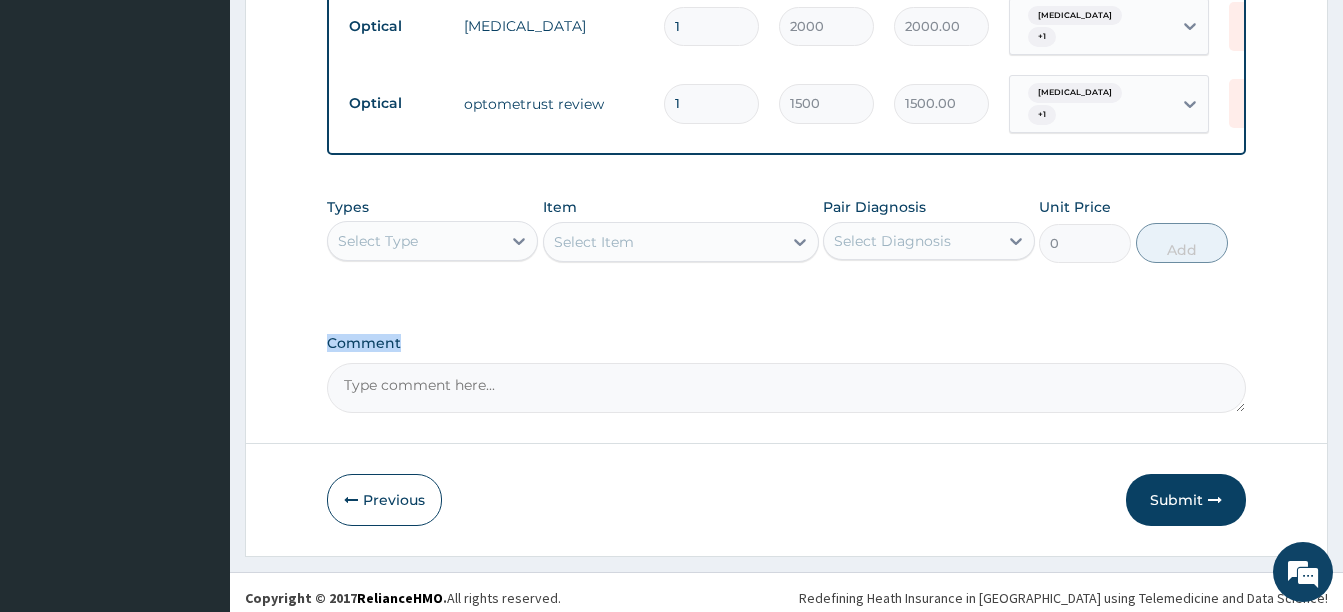 scroll, scrollTop: 888, scrollLeft: 0, axis: vertical 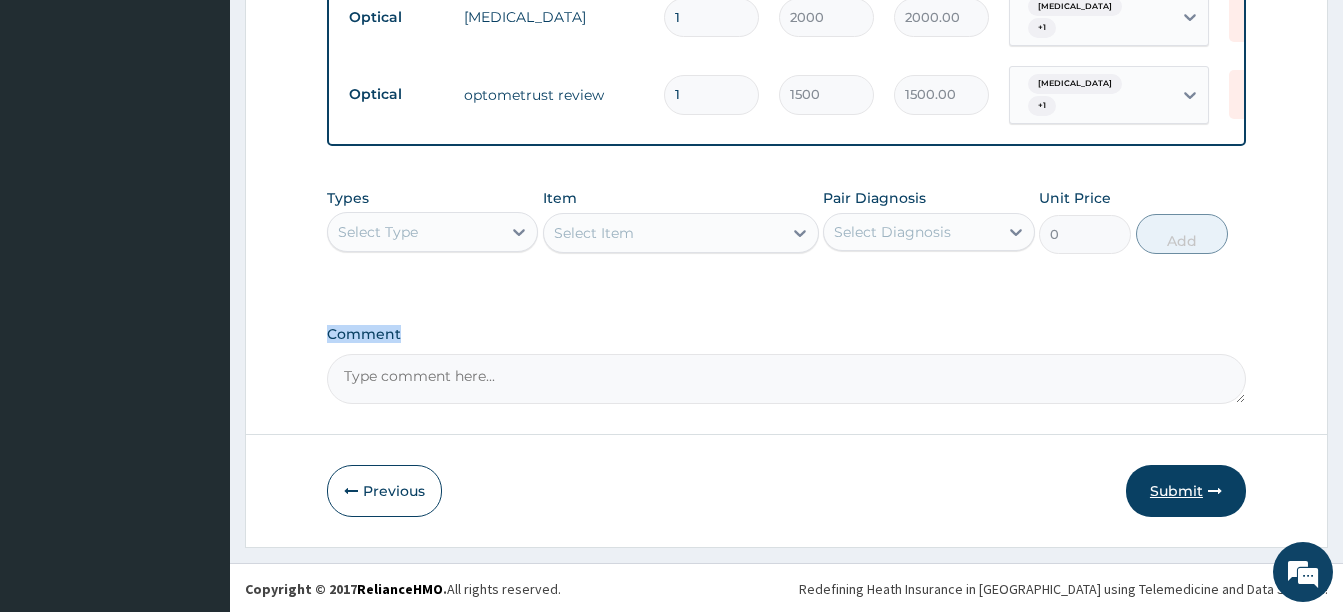 click on "Submit" at bounding box center [1186, 491] 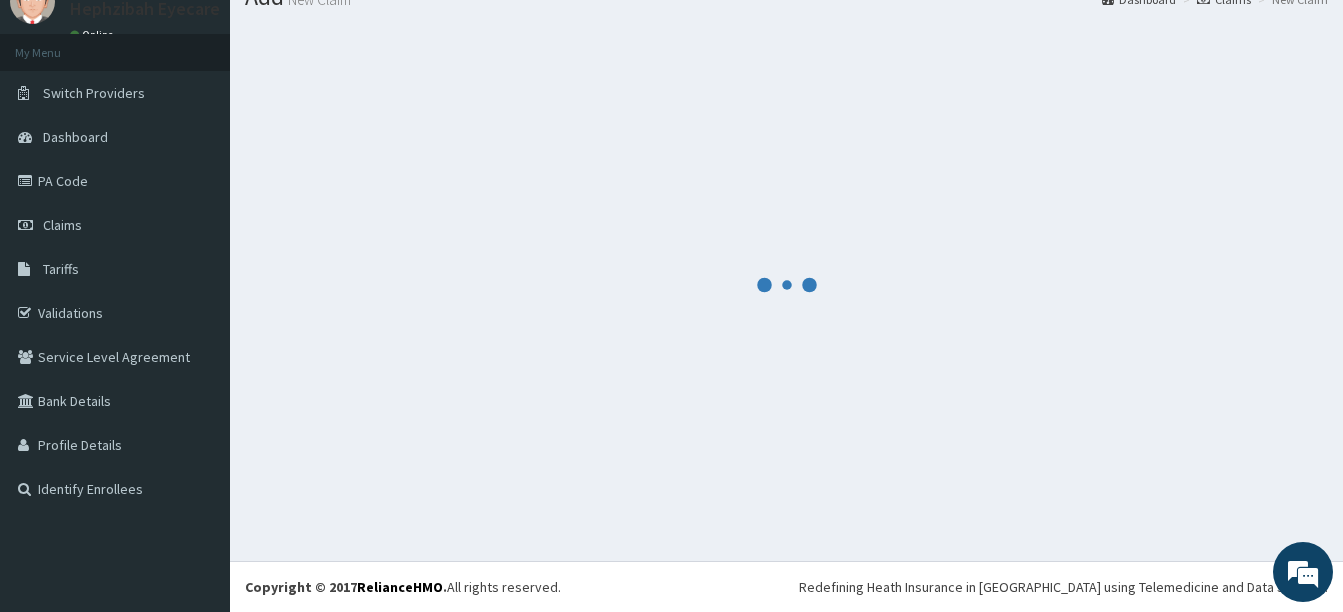 scroll, scrollTop: 888, scrollLeft: 0, axis: vertical 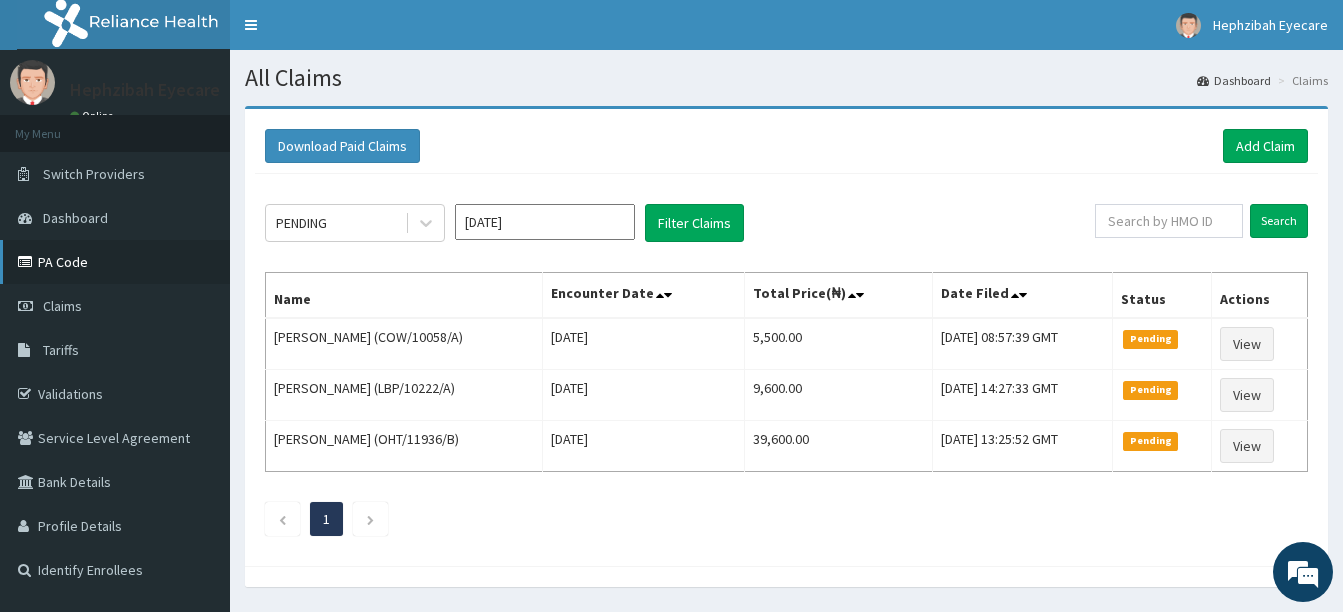 click on "PA Code" at bounding box center [115, 262] 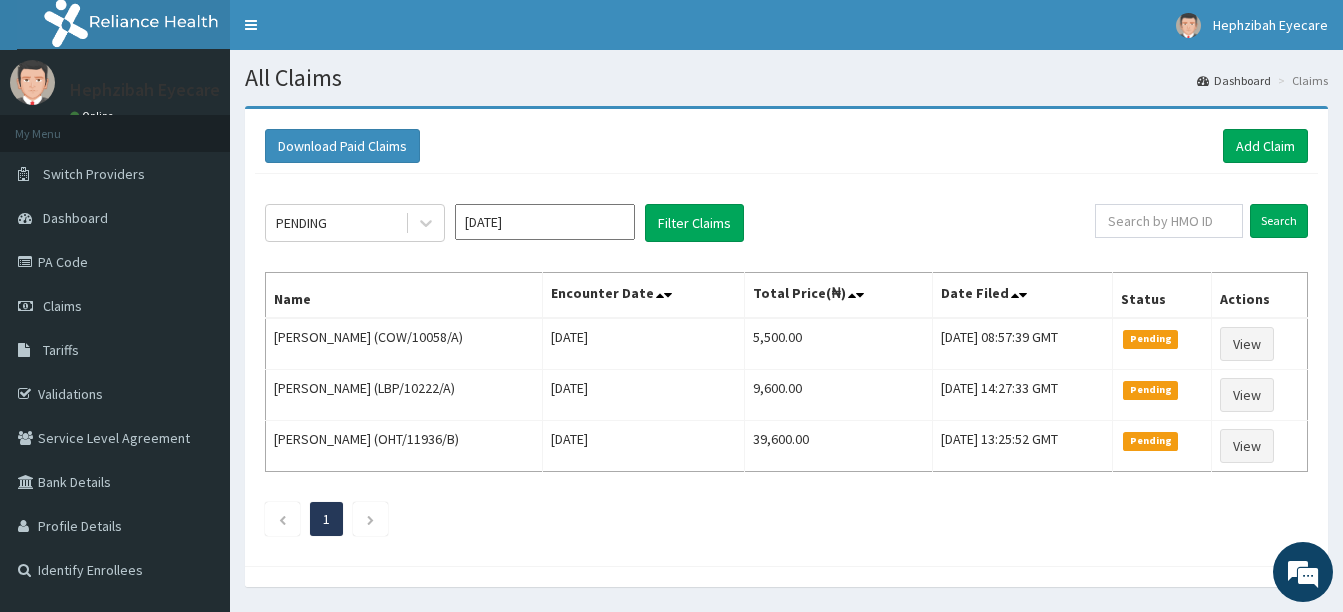 scroll, scrollTop: 0, scrollLeft: 0, axis: both 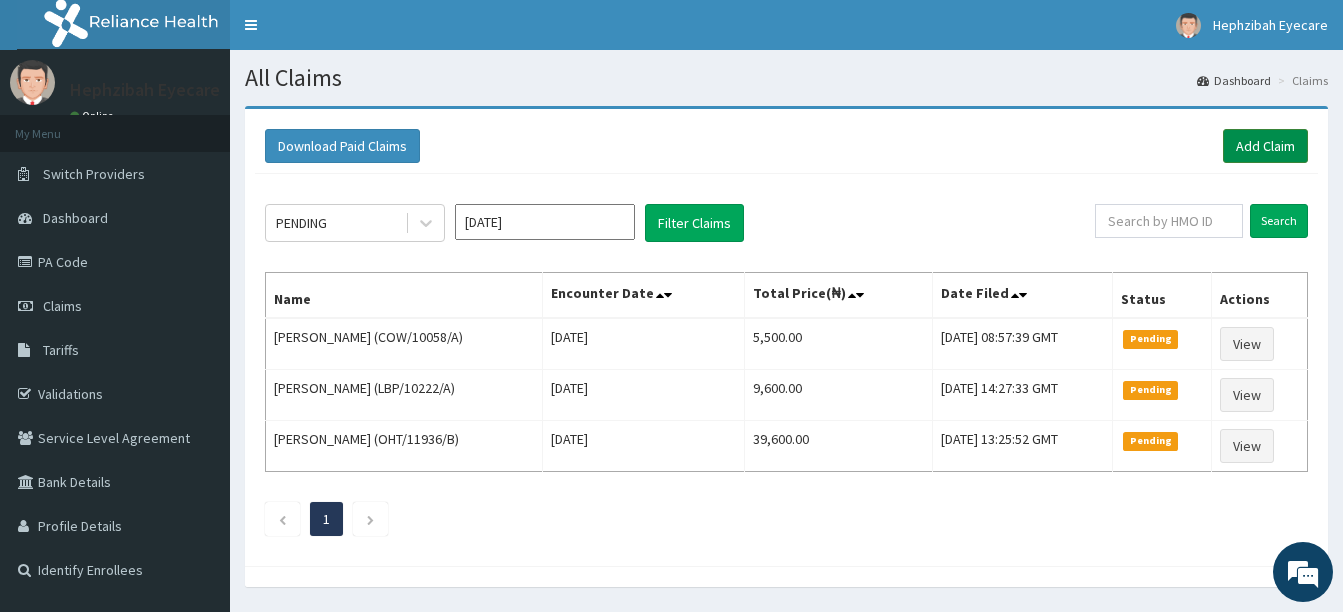 click on "Add Claim" at bounding box center [1265, 146] 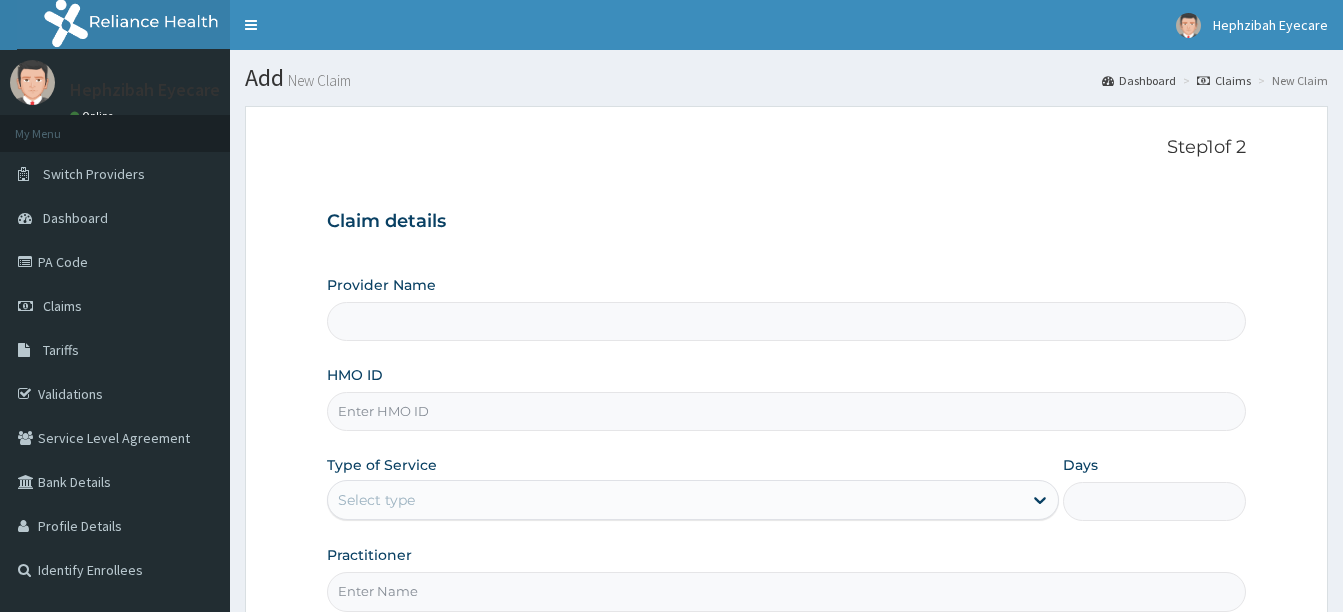 scroll, scrollTop: 0, scrollLeft: 0, axis: both 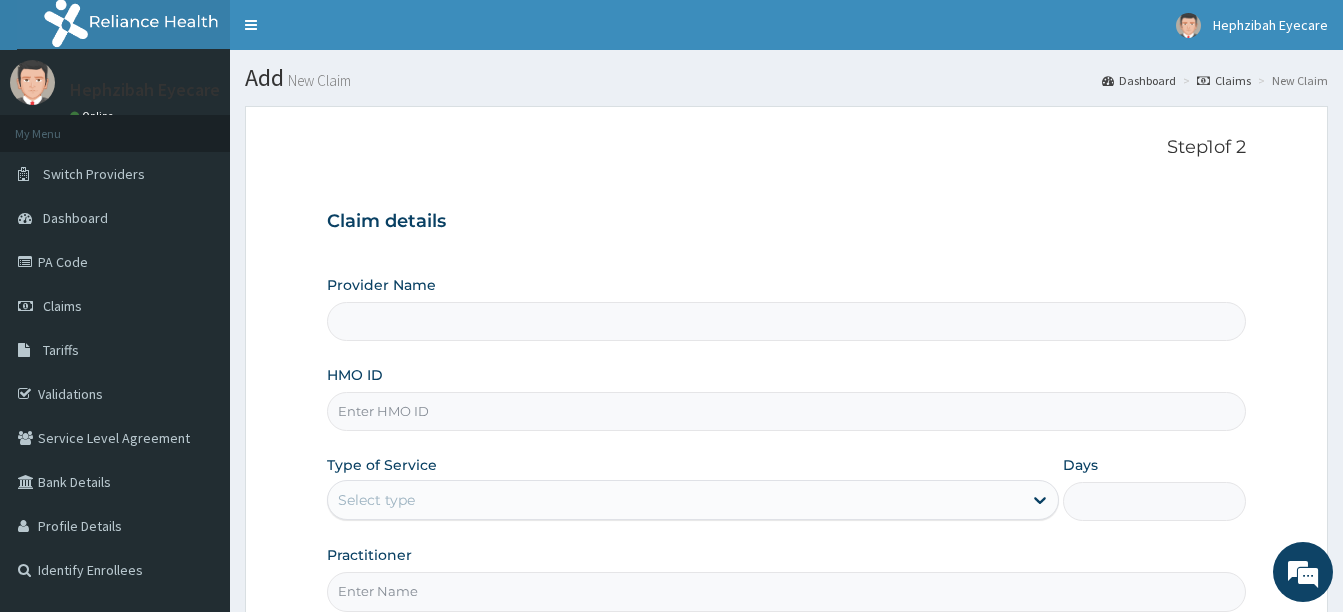 type on "HEPHZIBAH EYE CARE - Sangotedo" 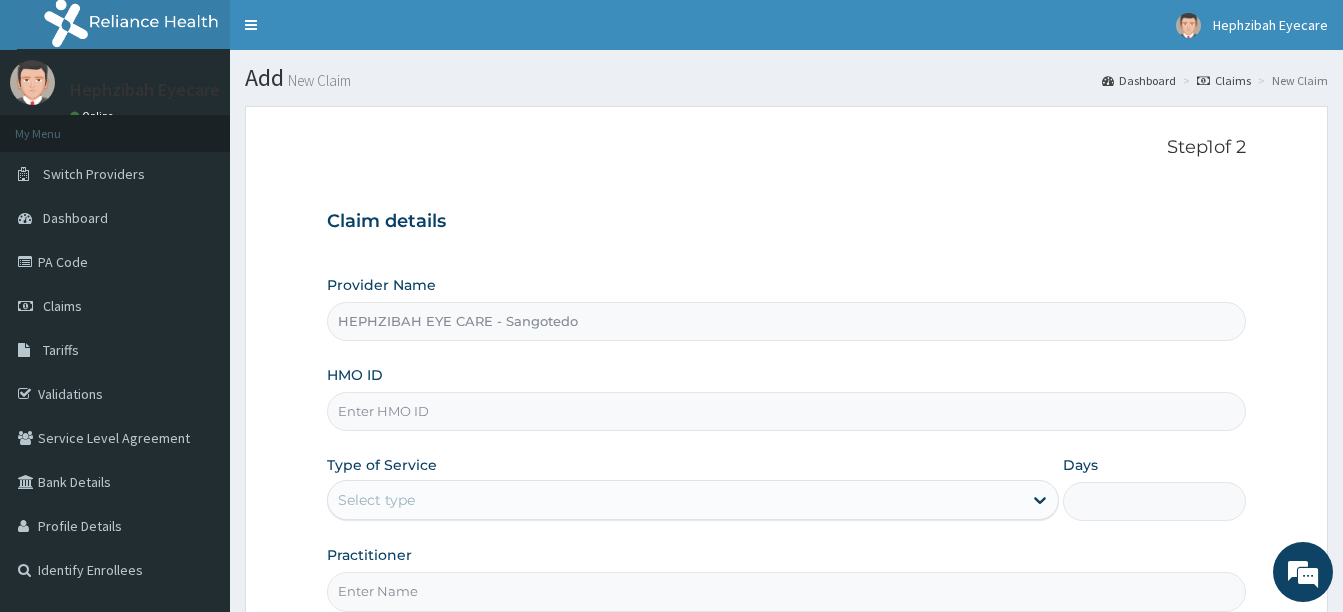 click on "HMO ID" at bounding box center (786, 411) 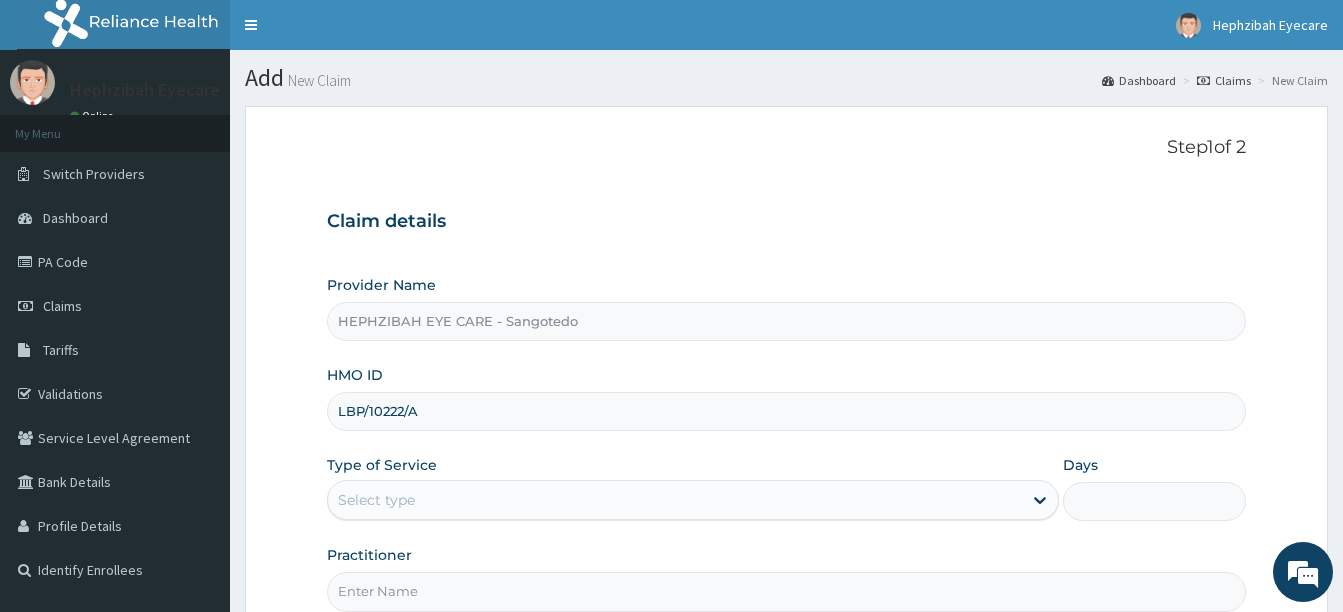 type on "LBP/10222/A" 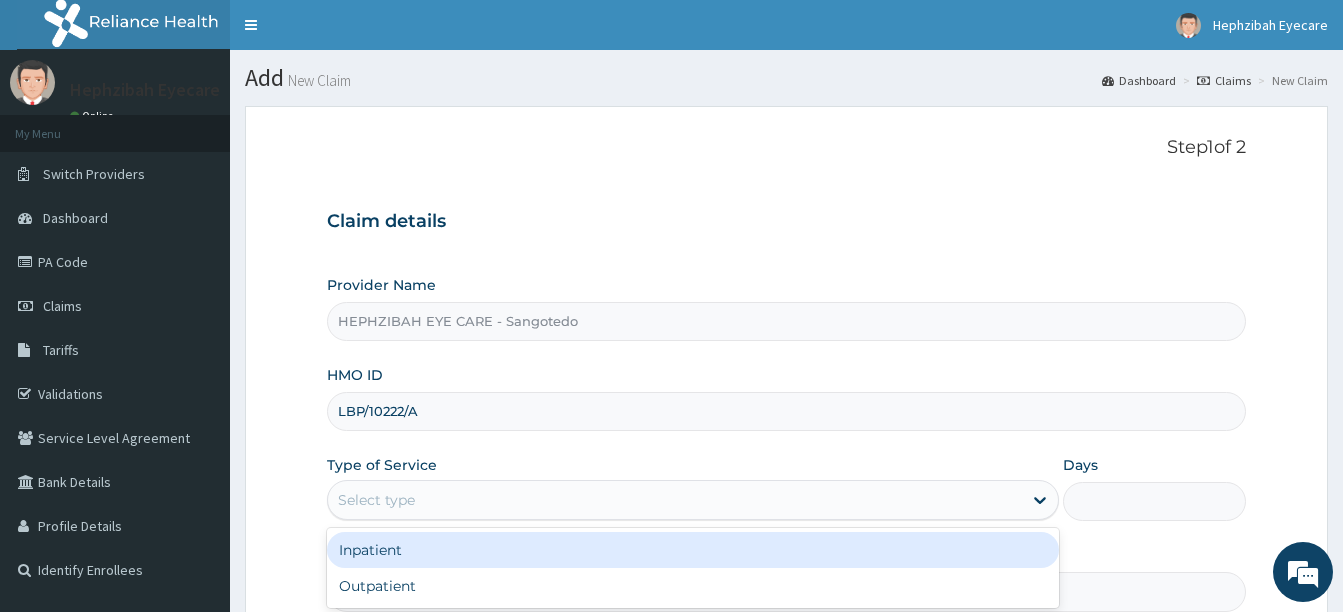 click on "Select type" at bounding box center [376, 500] 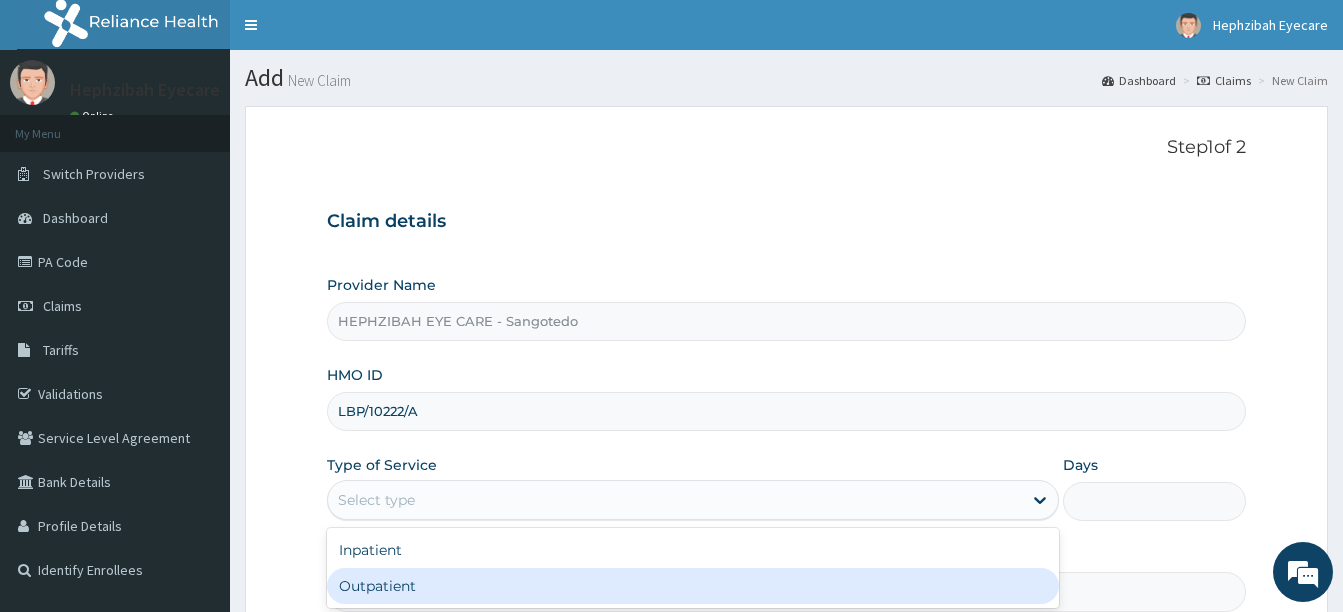 click on "Outpatient" at bounding box center (693, 586) 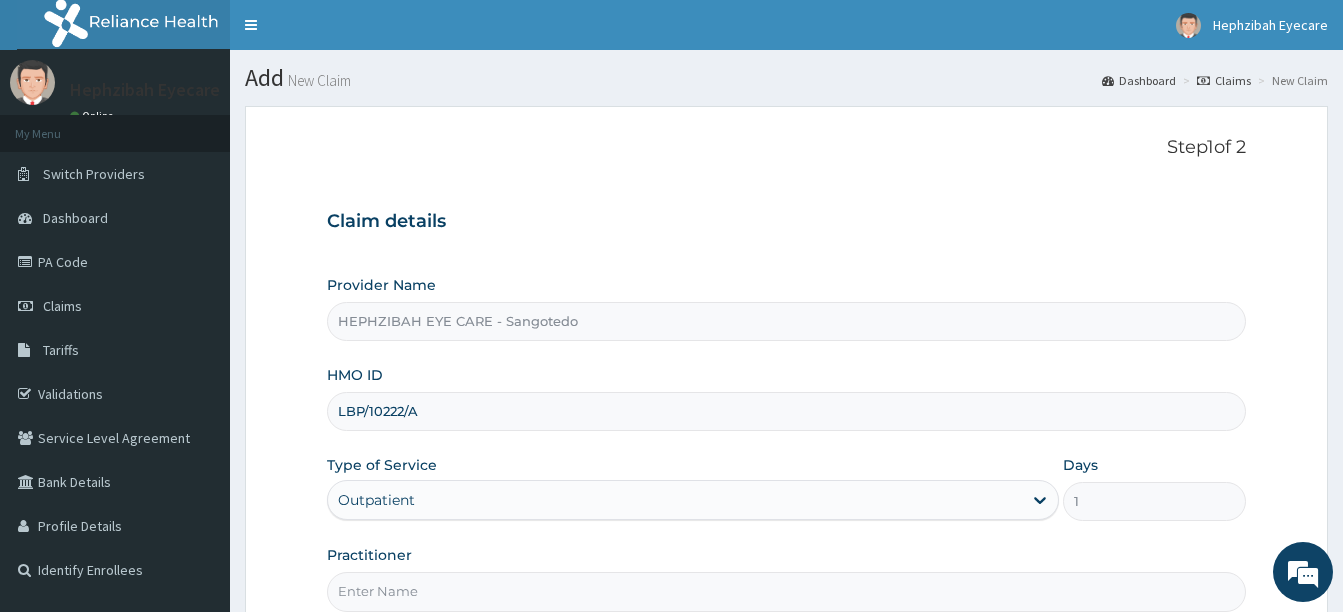 click on "Practitioner" at bounding box center [786, 591] 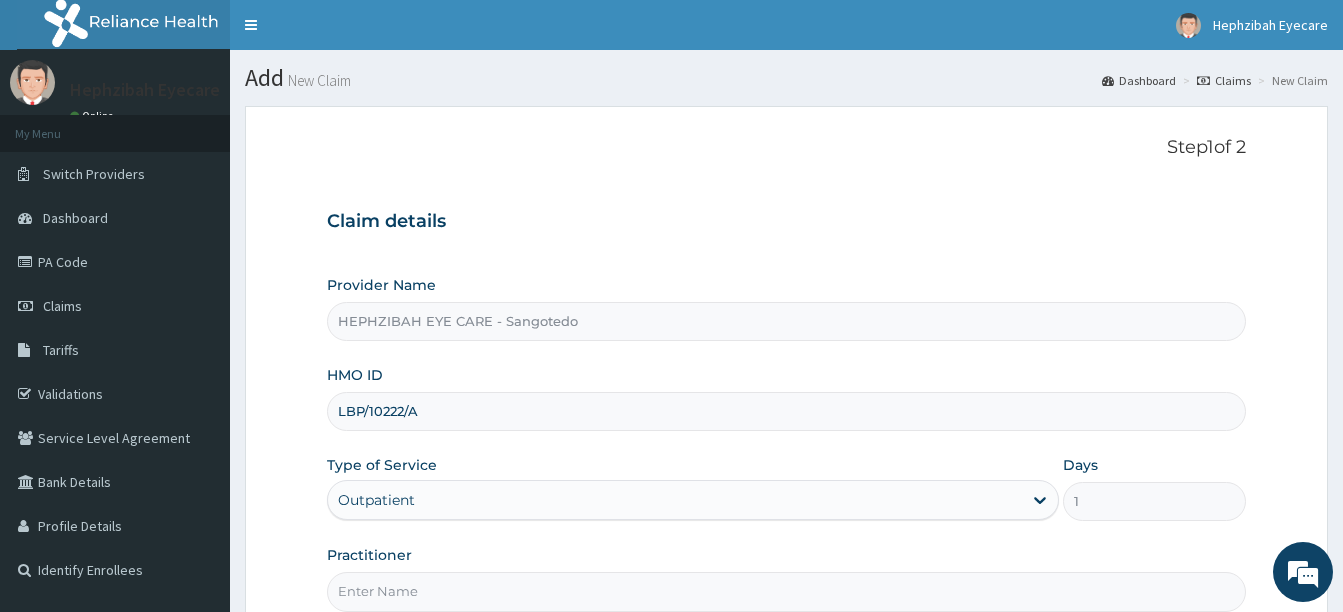 type on "DR RUTH" 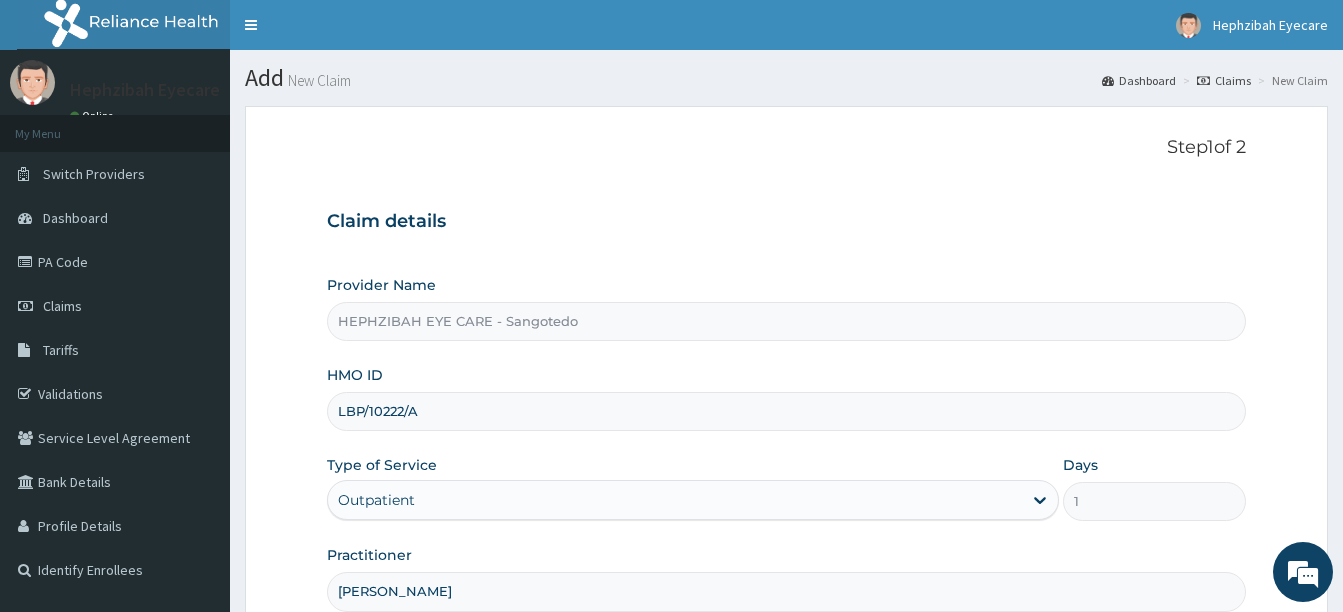 click on "Practitioner DR RUTH" at bounding box center [786, 578] 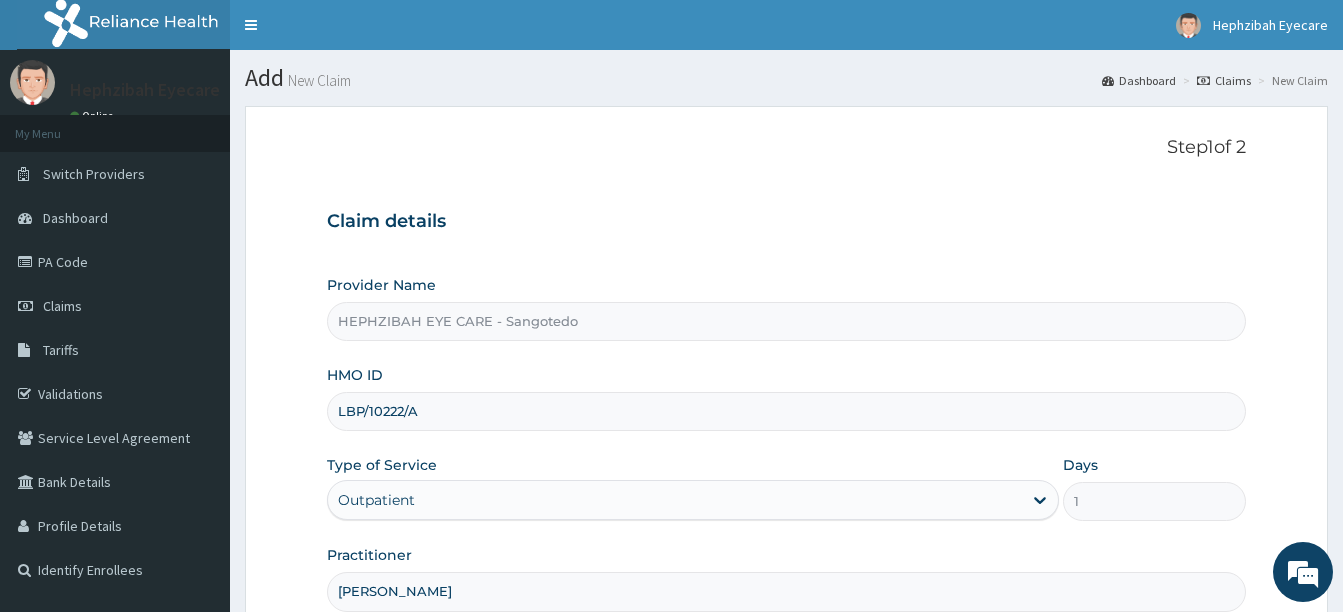 scroll, scrollTop: 40, scrollLeft: 0, axis: vertical 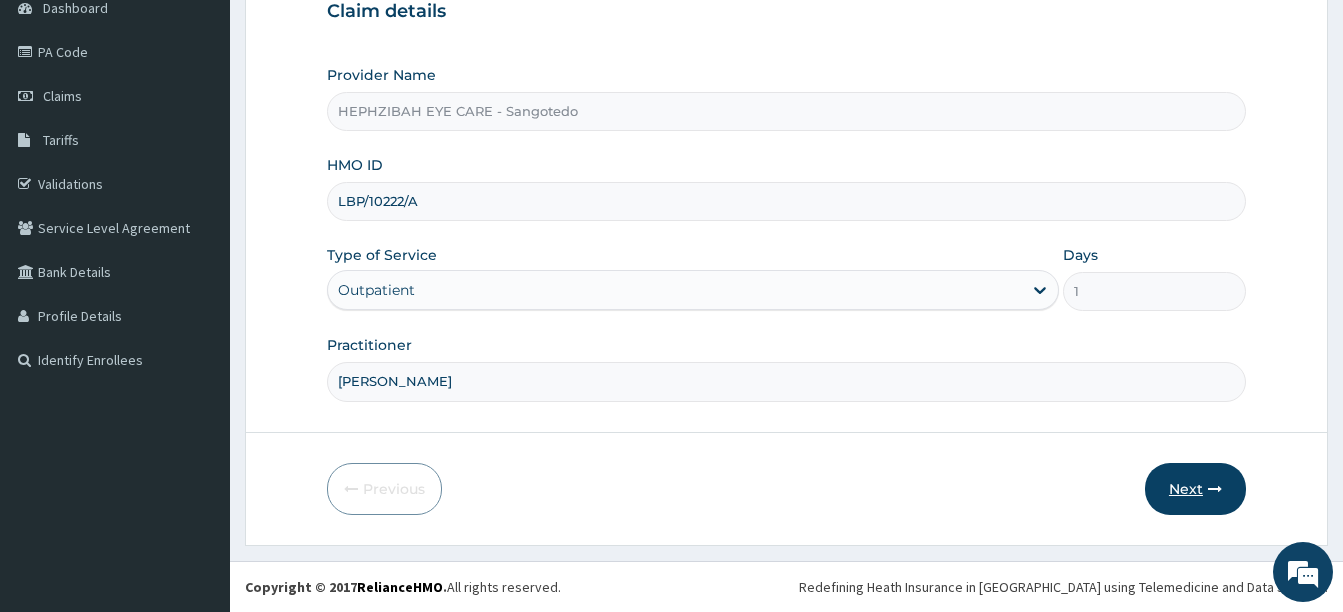 click on "Next" at bounding box center (1195, 489) 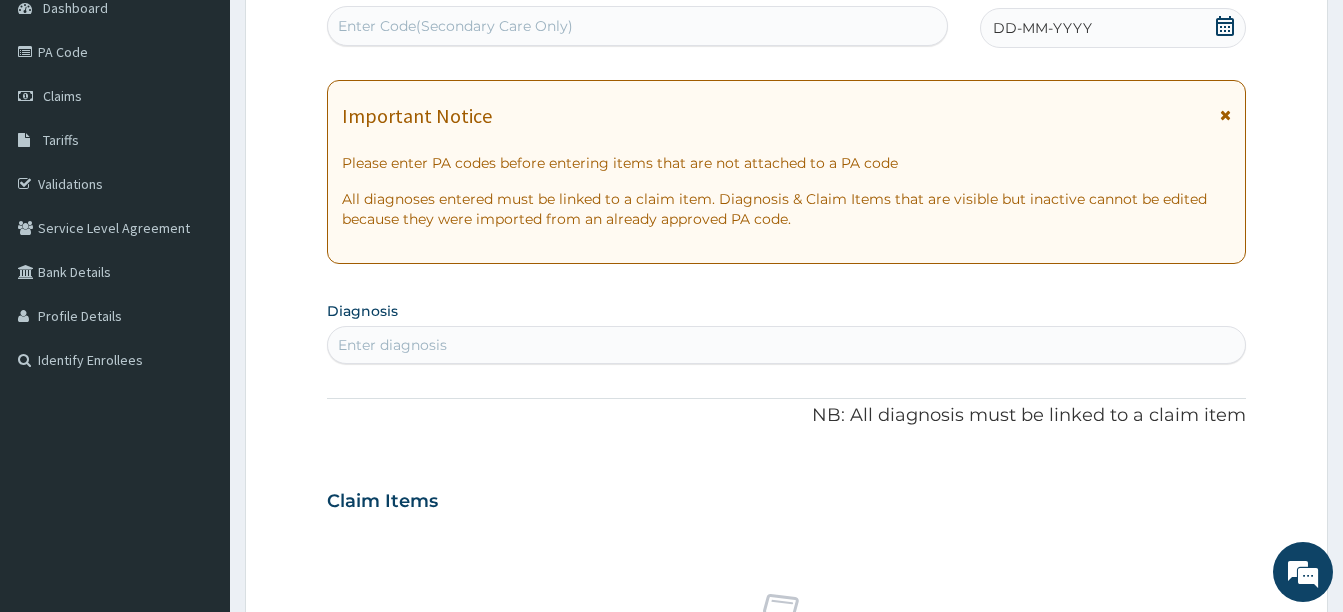click on "Enter Code(Secondary Care Only)" at bounding box center (455, 26) 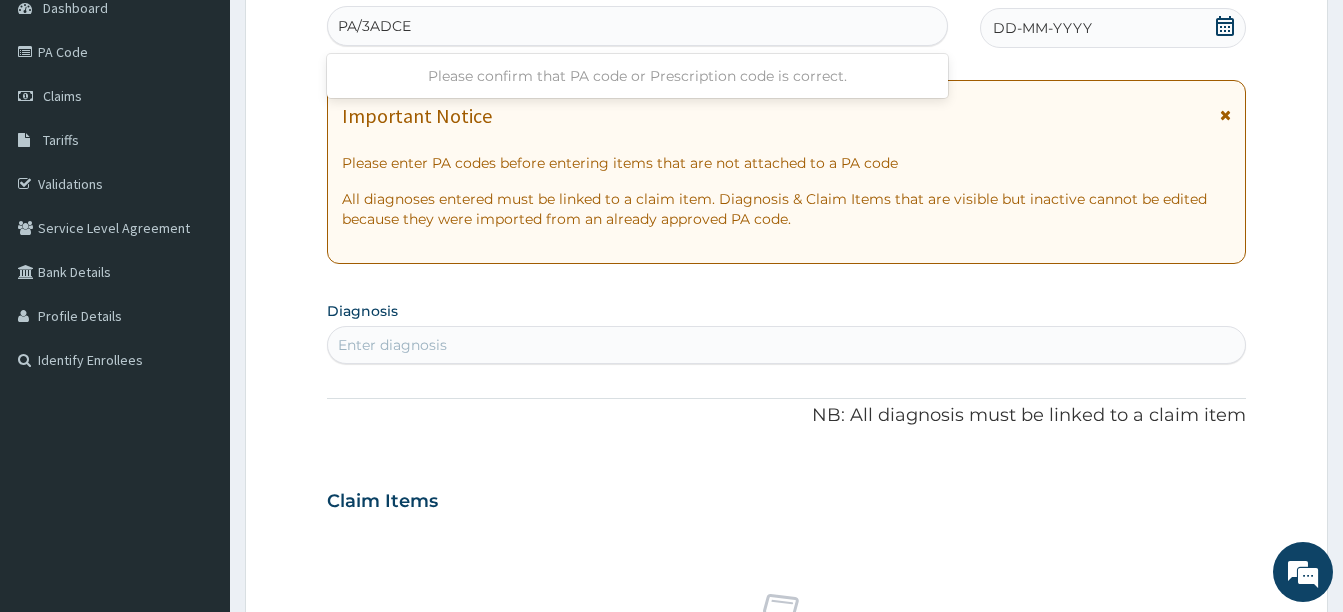 type on "PA/3ADCEO" 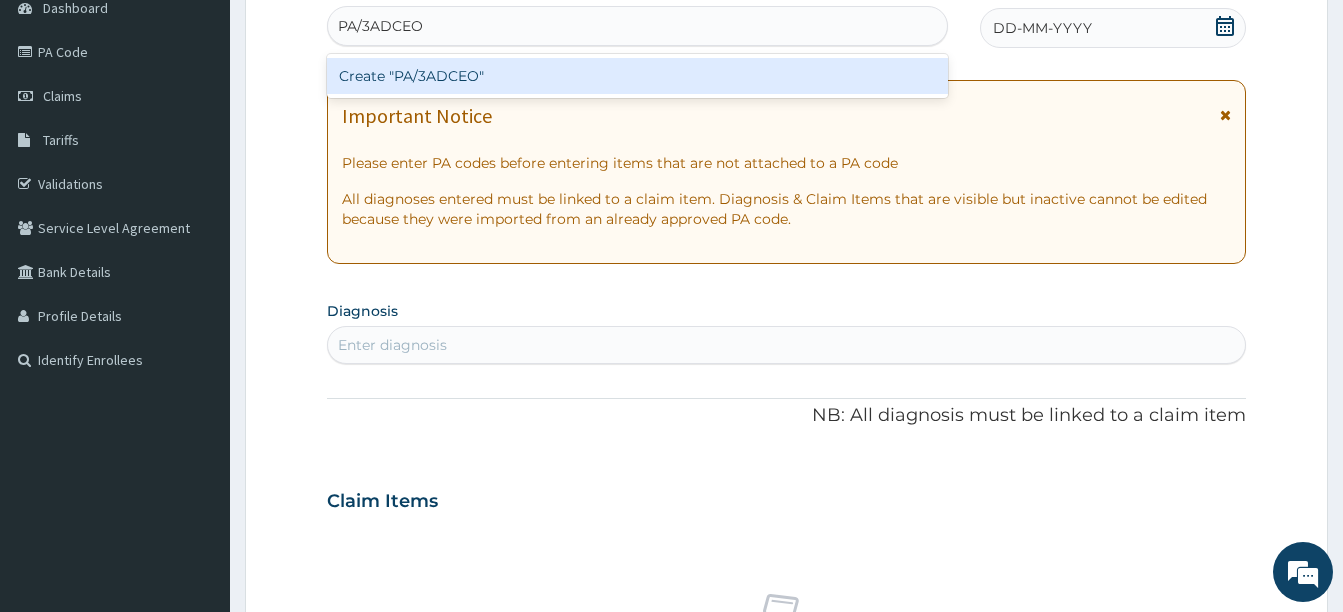 click on "Create "PA/3ADCEO"" at bounding box center [637, 76] 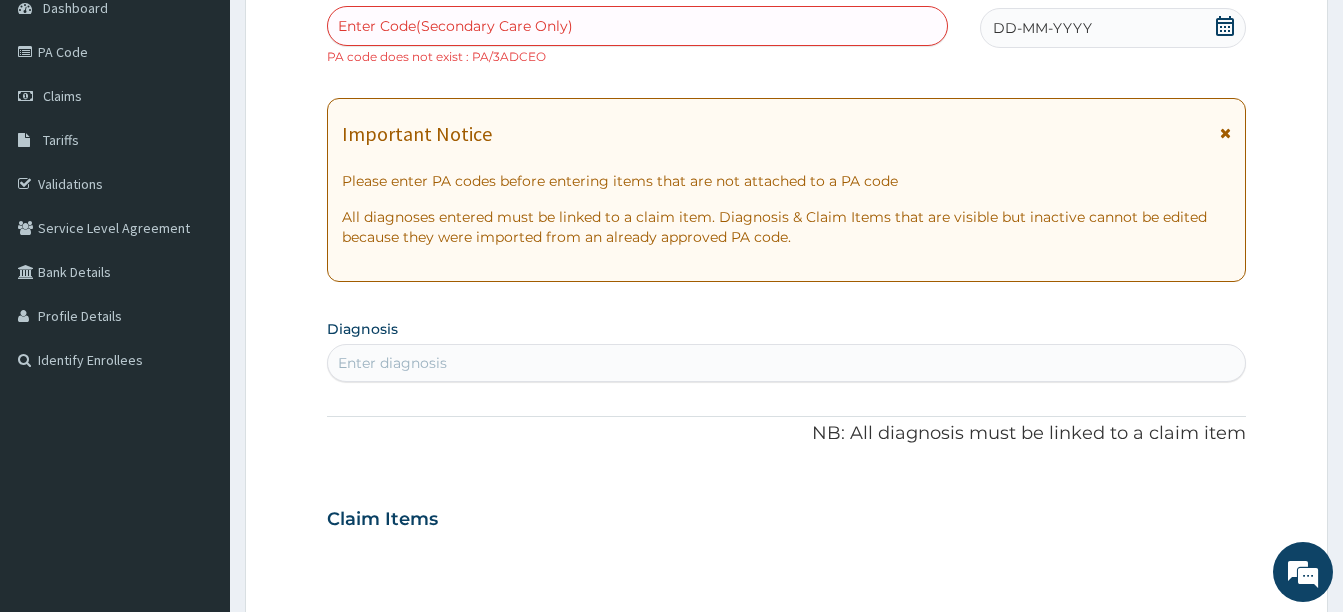 click on "Enter Code(Secondary Care Only)" at bounding box center [455, 26] 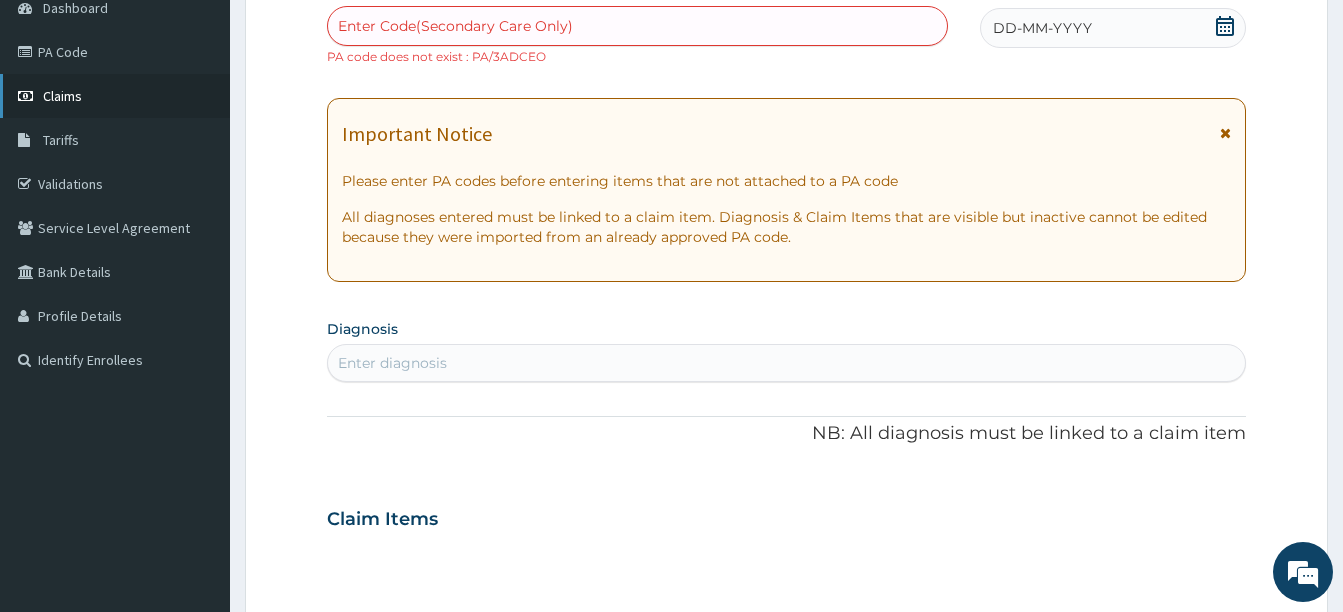 click on "Claims" at bounding box center [62, 96] 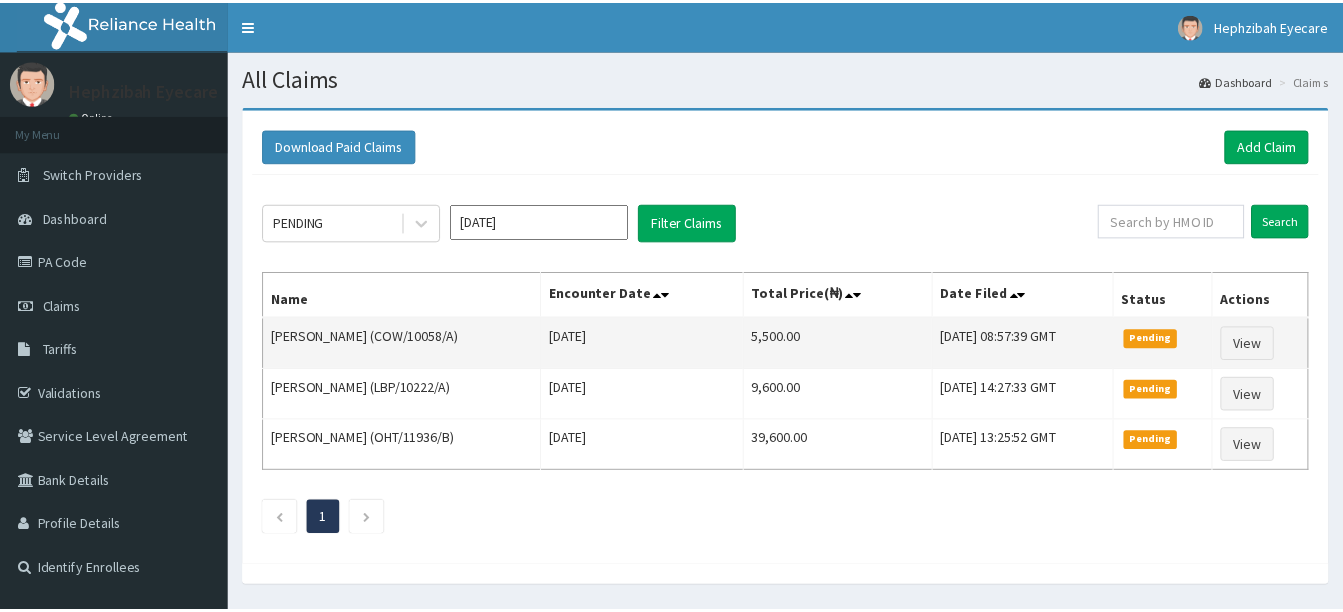 scroll, scrollTop: 0, scrollLeft: 0, axis: both 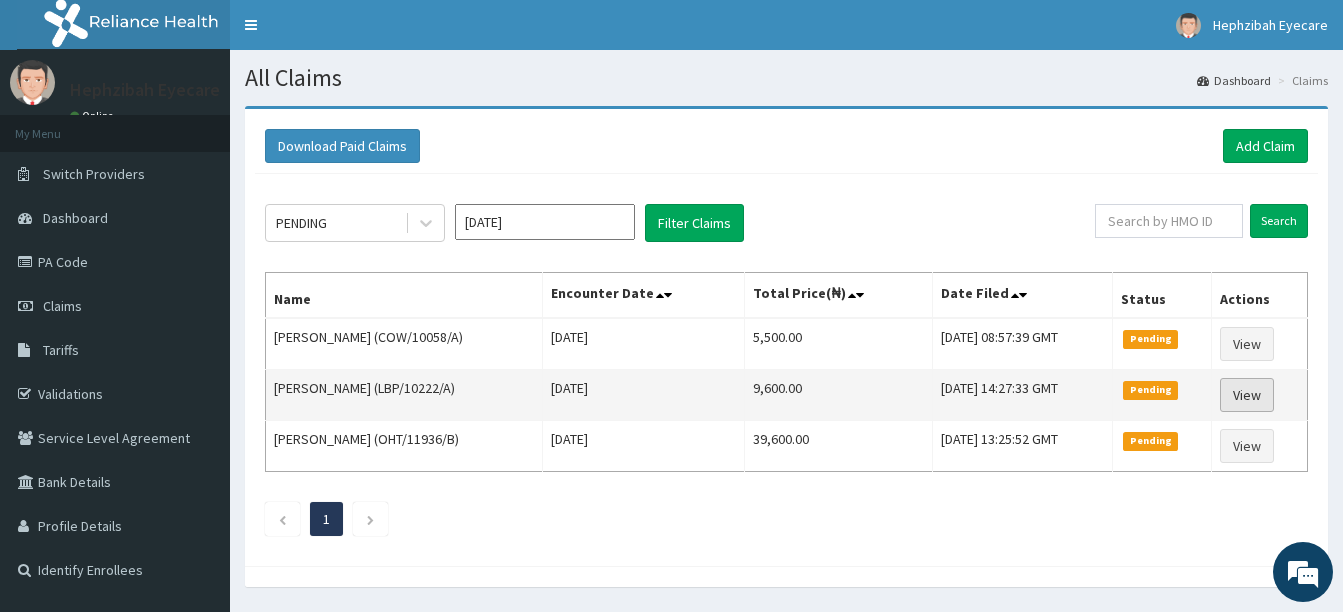 click on "View" at bounding box center (1247, 395) 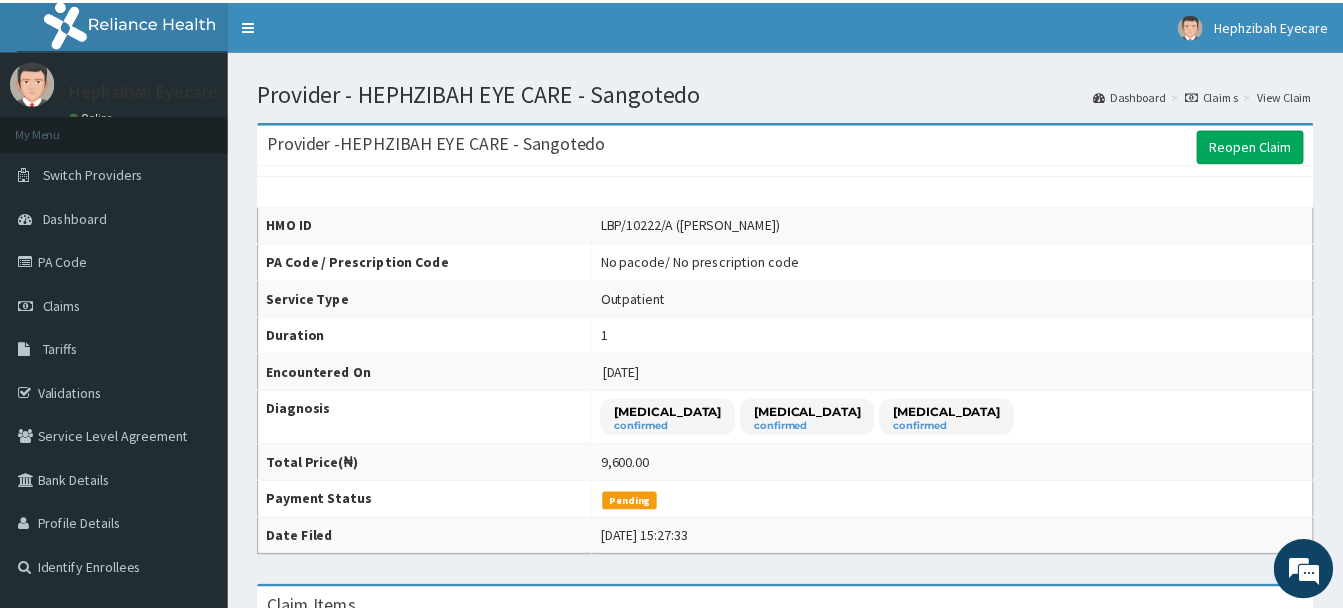 scroll, scrollTop: 0, scrollLeft: 0, axis: both 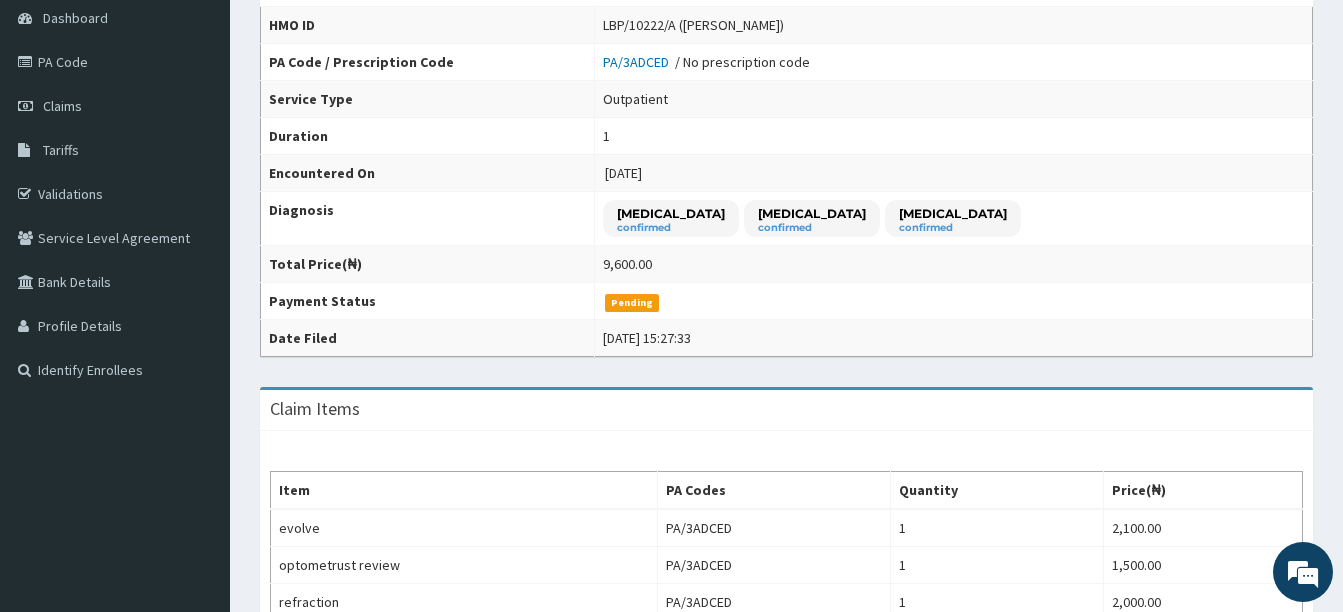 click on "PA/3ADCED" at bounding box center (639, 62) 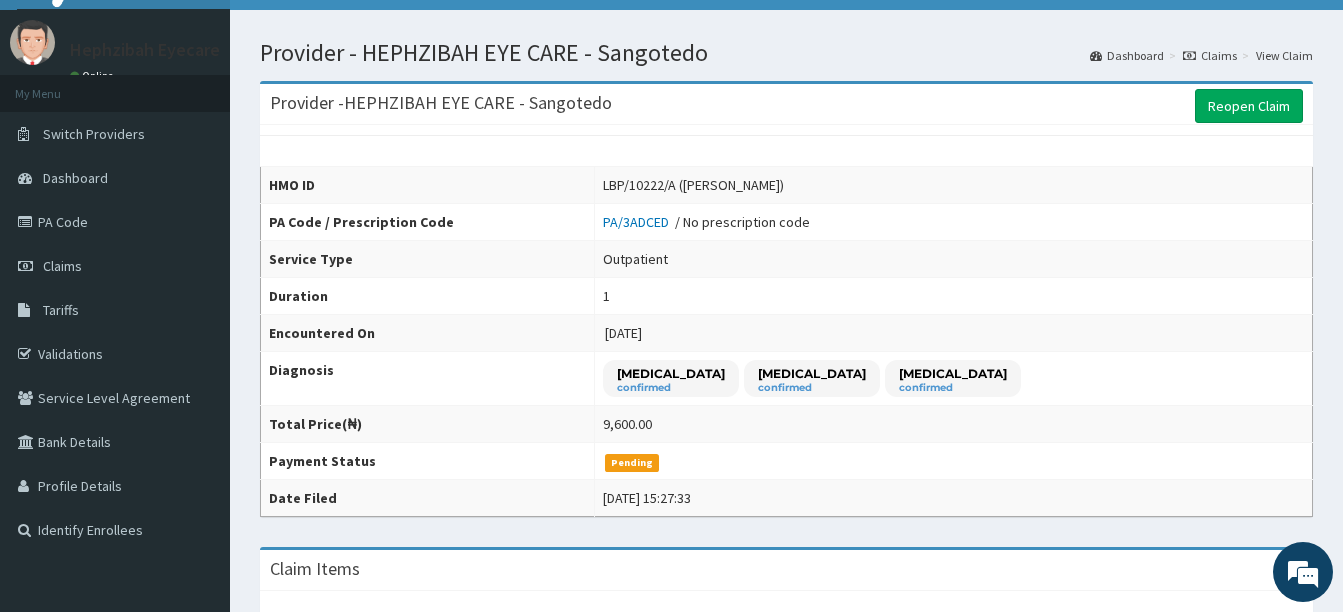 scroll, scrollTop: 0, scrollLeft: 0, axis: both 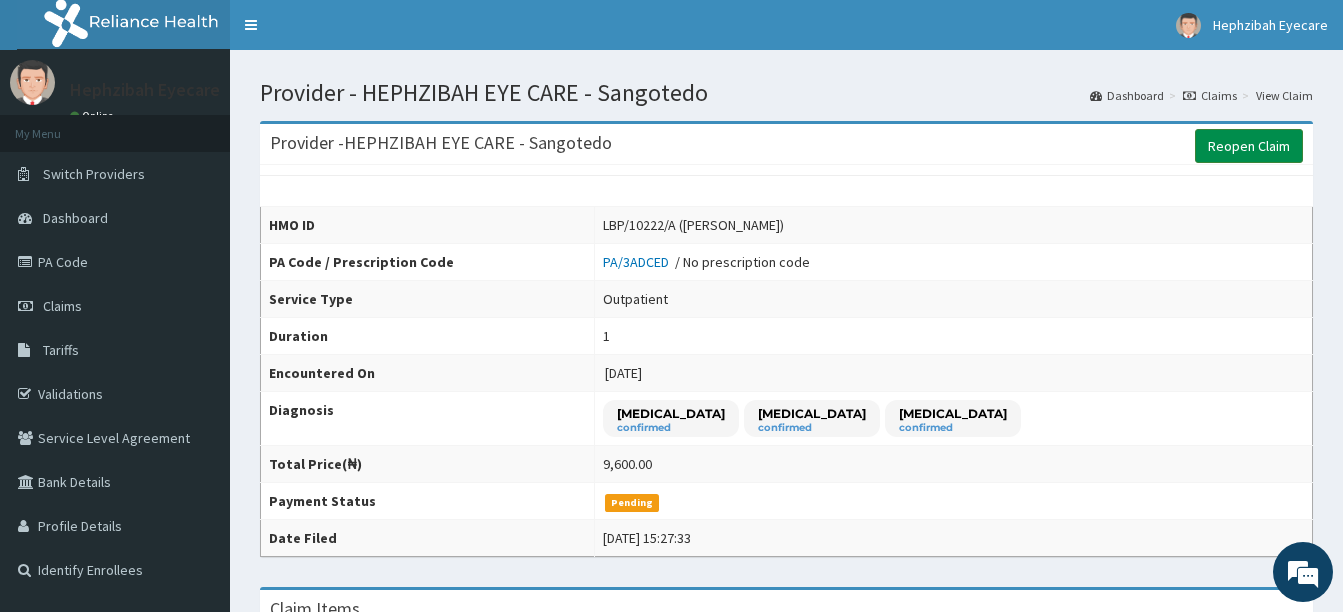 click on "Reopen Claim" at bounding box center [1249, 146] 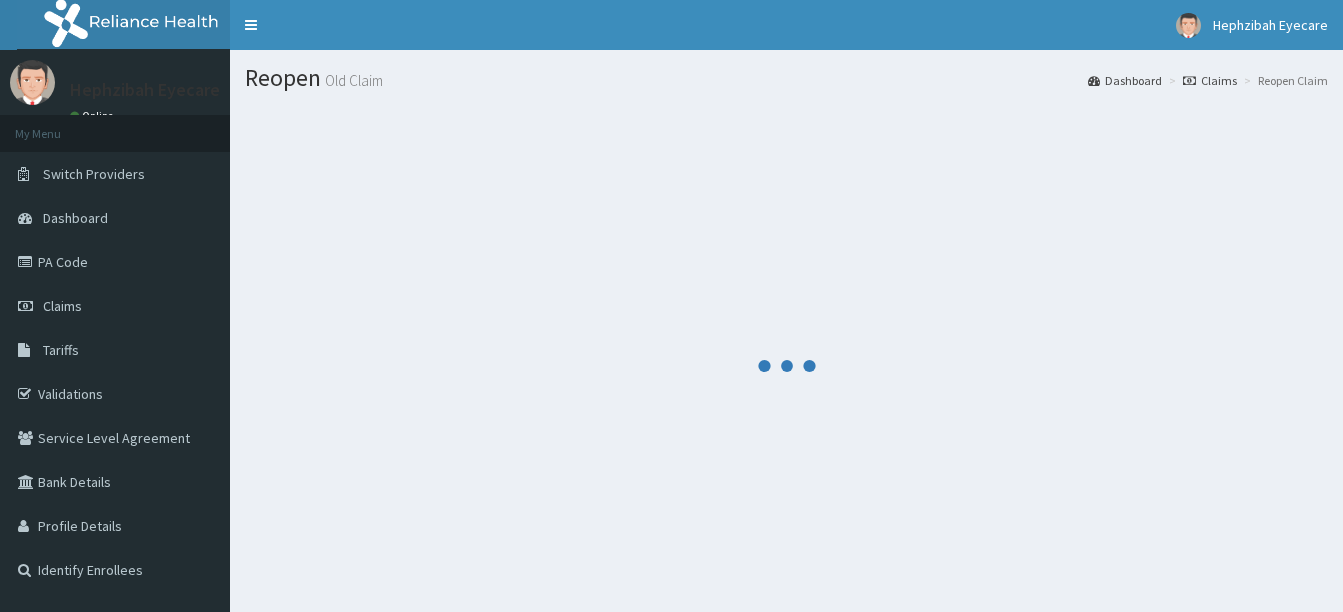 scroll, scrollTop: 0, scrollLeft: 0, axis: both 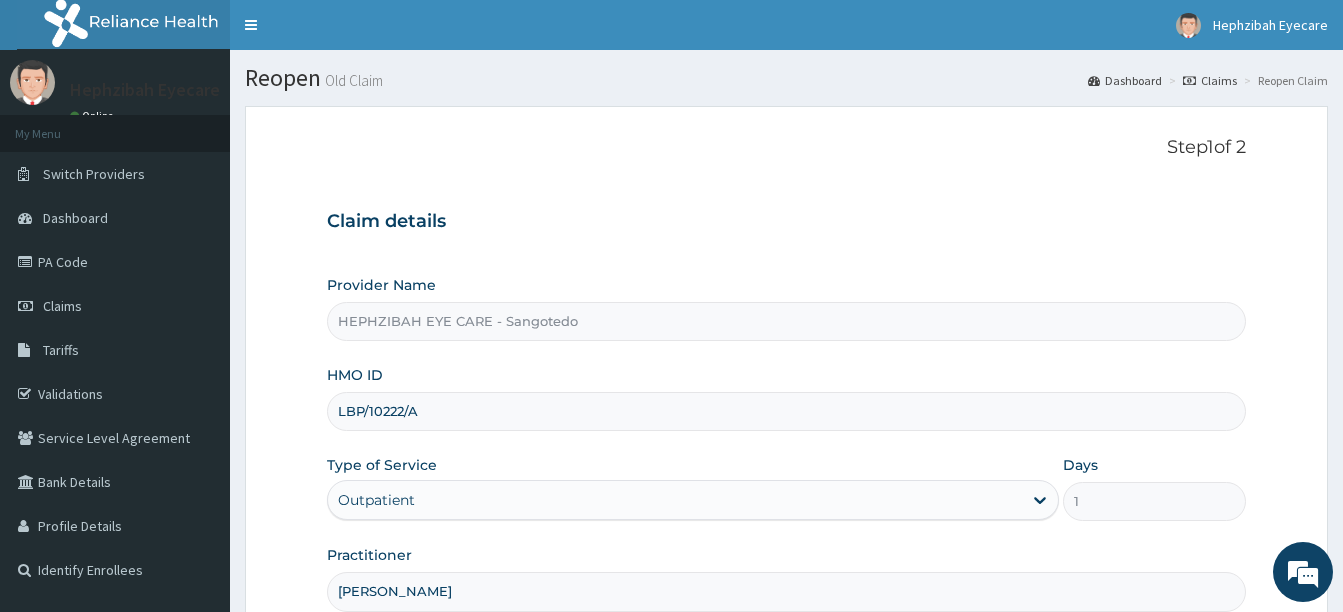 click on "Claim details Provider Name HEPHZIBAH EYE CARE - Sangotedo HMO ID LBP/10222/A Type of Service Outpatient Days 1 Practitioner [PERSON_NAME]" at bounding box center [786, 401] 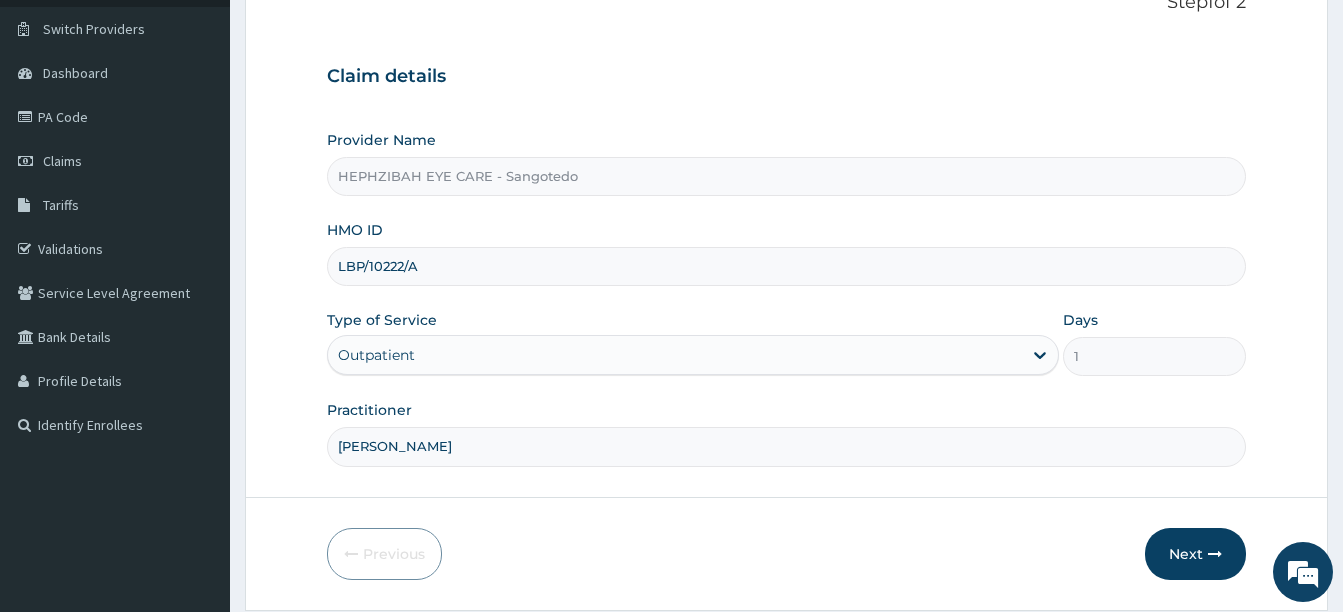 scroll, scrollTop: 210, scrollLeft: 0, axis: vertical 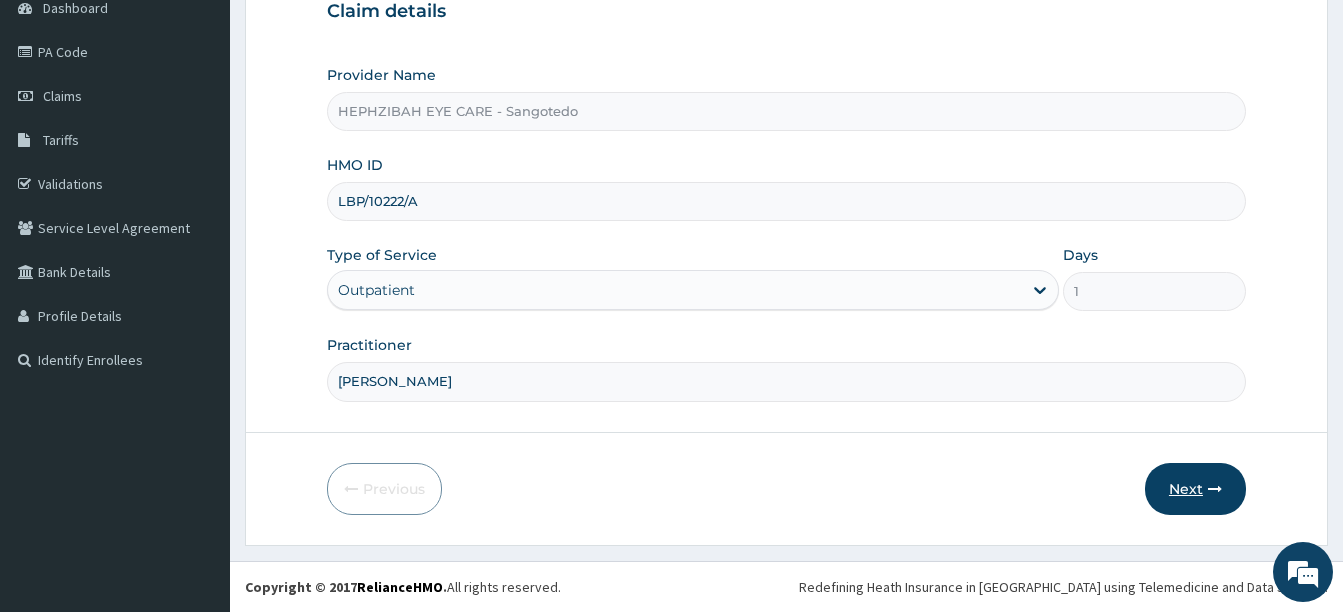 click on "Next" at bounding box center [1195, 489] 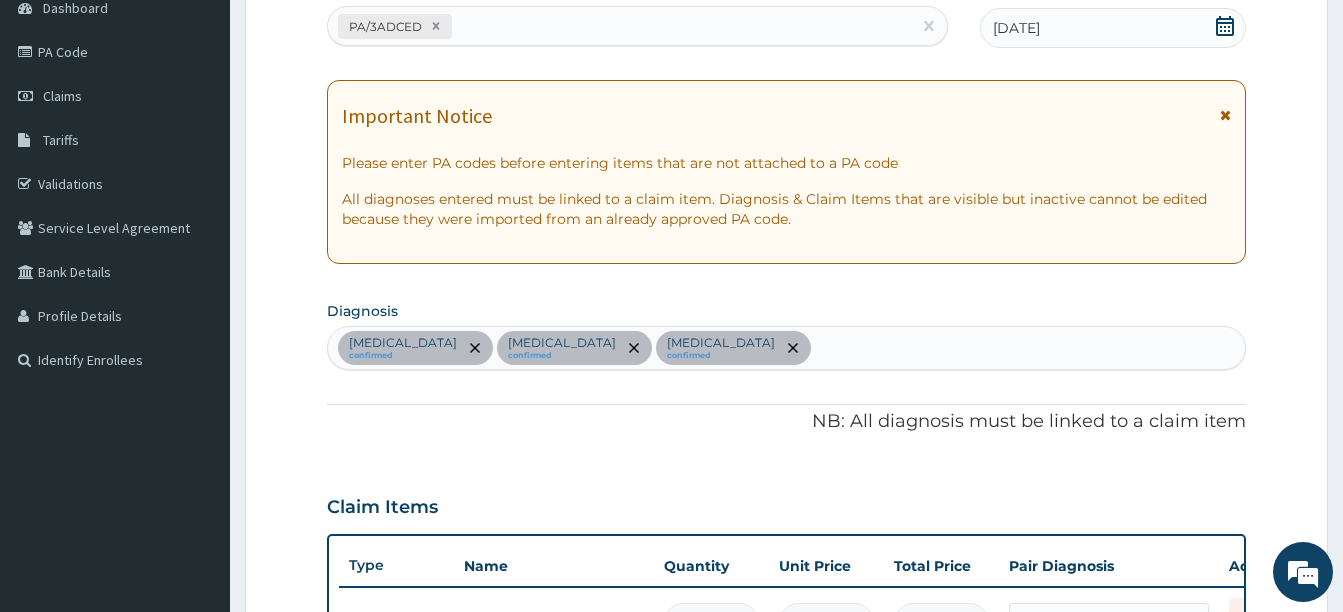 click on "PA Code / Prescription Code PA/3ADCED Encounter Date [DATE] Important Notice Please enter PA codes before entering items that are not attached to a PA code   All diagnoses entered must be linked to a claim item. Diagnosis & Claim Items that are visible but inactive cannot be edited because they were imported from an already approved PA code. Diagnosis [MEDICAL_DATA] confirmed [MEDICAL_DATA] confirmed [MEDICAL_DATA] confirmed NB: All diagnosis must be linked to a claim item Claim Items Type Name Quantity Unit Price Total Price Pair Diagnosis Actions Drugs evolve 1 2100 2100.00 [MEDICAL_DATA] Delete Optical optometrust review 1 1500 1500.00 [MEDICAL_DATA]  + 2 Delete Optical refraction 1 2000 2000.00 [MEDICAL_DATA]  + 1 Delete Optical fundoscopy 1 2000 2000.00 [MEDICAL_DATA]  + 2 Delete Optical [MEDICAL_DATA] 1 2000 2000.00 [MEDICAL_DATA]  + 2 Delete Types Select Type Item Select Item Pair Diagnosis Select Diagnosis Unit Price 0 Add" at bounding box center (786, 553) 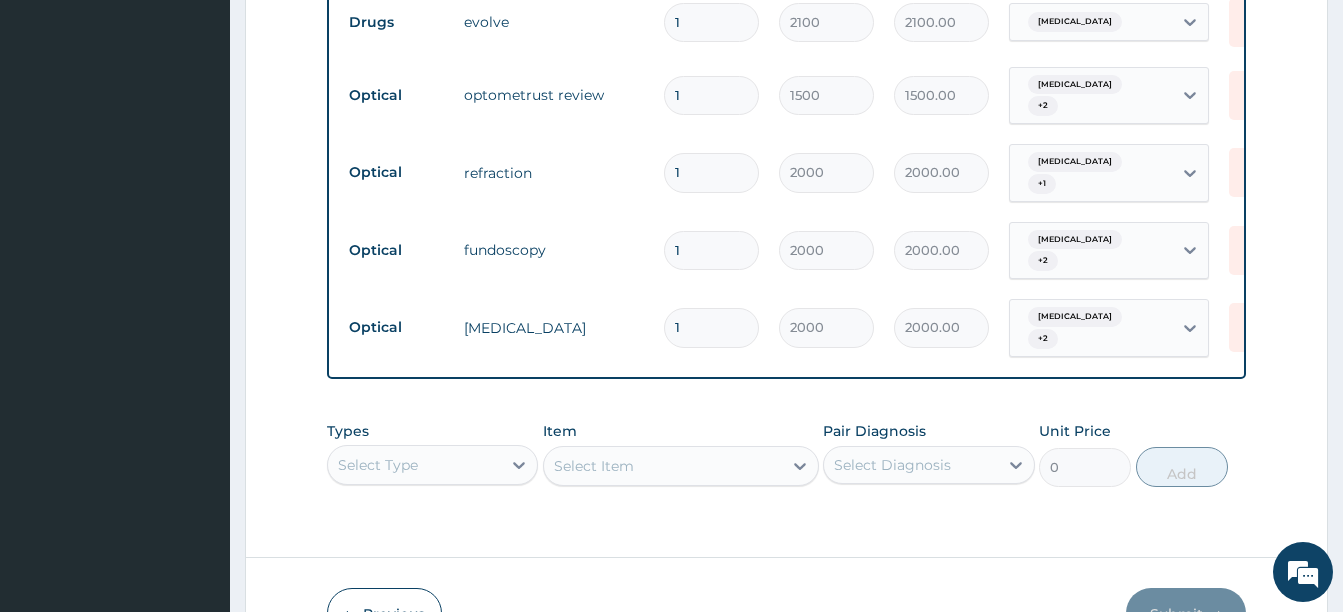 scroll, scrollTop: 770, scrollLeft: 0, axis: vertical 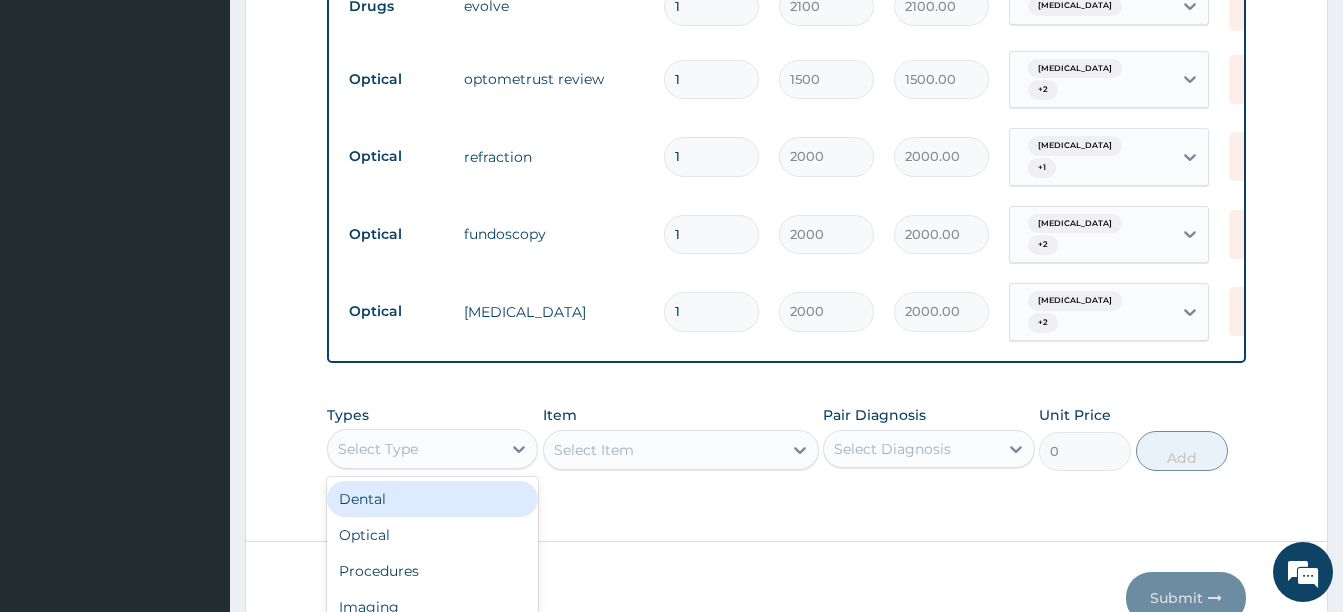 click on "option Dental focused, 1 of 10. 10 results available. Use Up and Down to choose options, press Enter to select the currently focused option, press Escape to exit the menu, press Tab to select the option and exit the menu. Select Type Dental Optical Procedures Imaging Laboratory Spa Drugs Immunizations Others Gym" at bounding box center [432, 449] 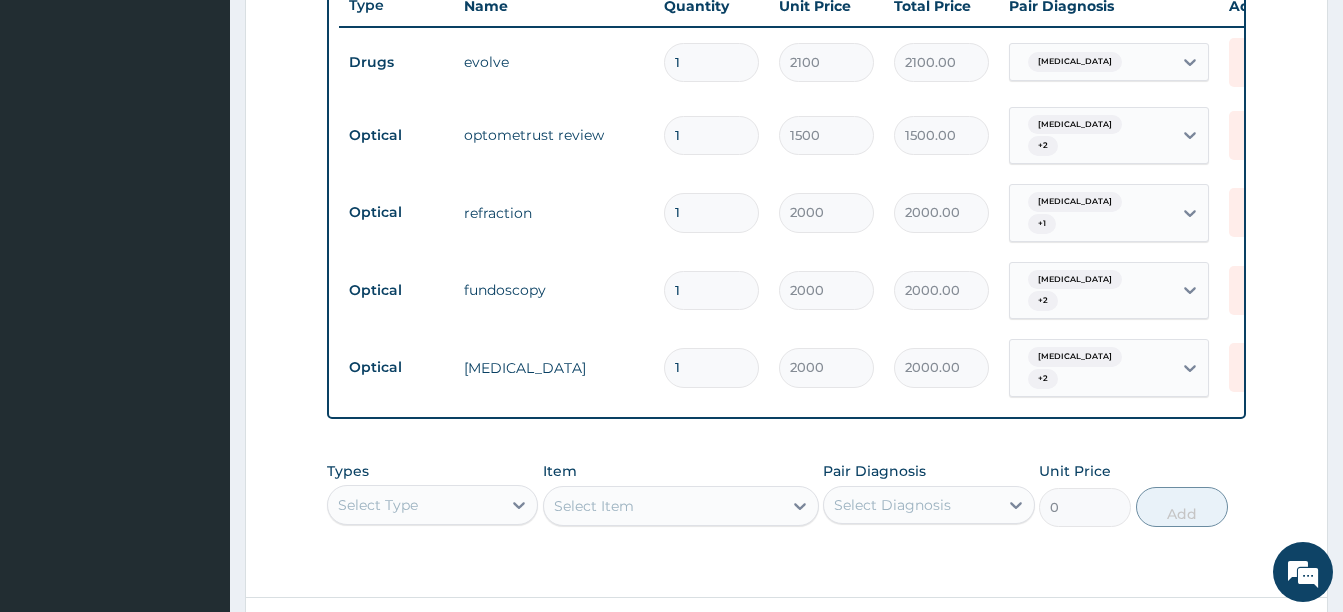 scroll, scrollTop: 826, scrollLeft: 0, axis: vertical 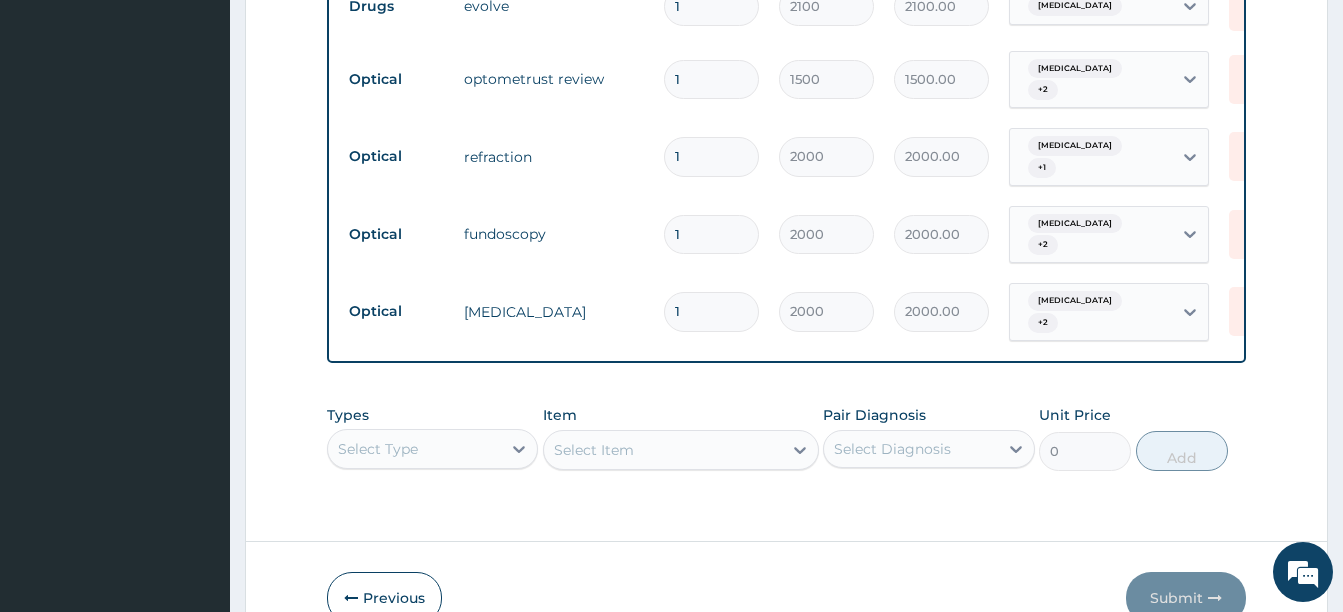 click on "Types Select Type Item Select Item Pair Diagnosis Select Diagnosis Unit Price 0 Add" at bounding box center [786, 453] 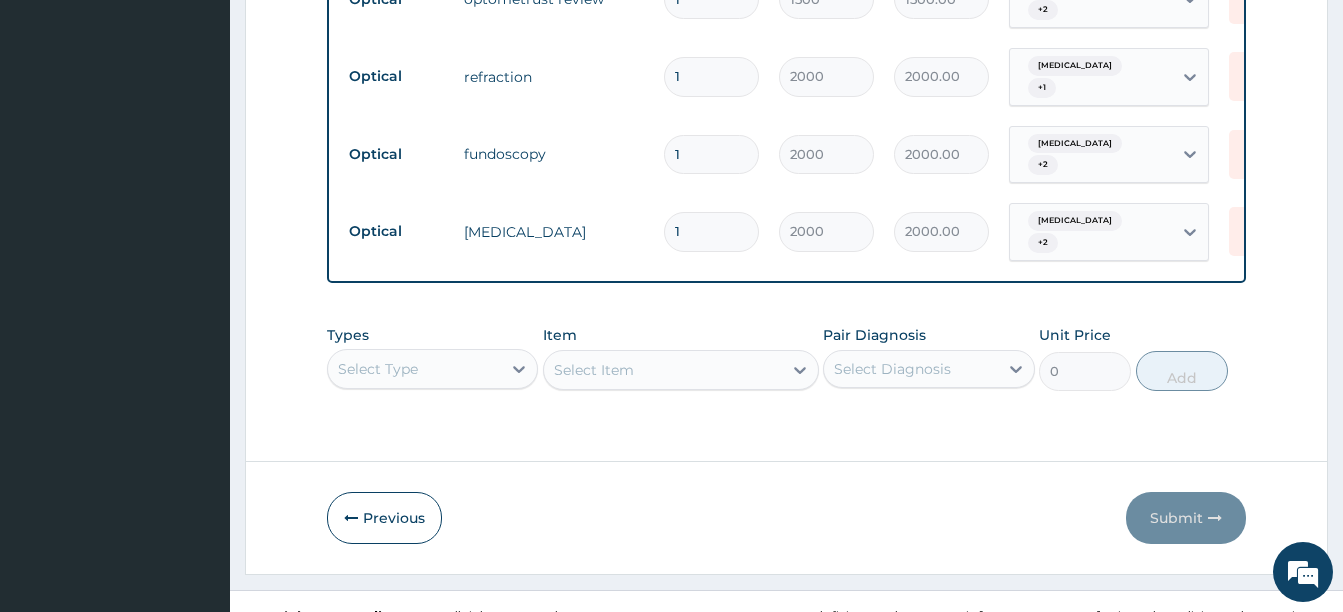 scroll, scrollTop: 916, scrollLeft: 0, axis: vertical 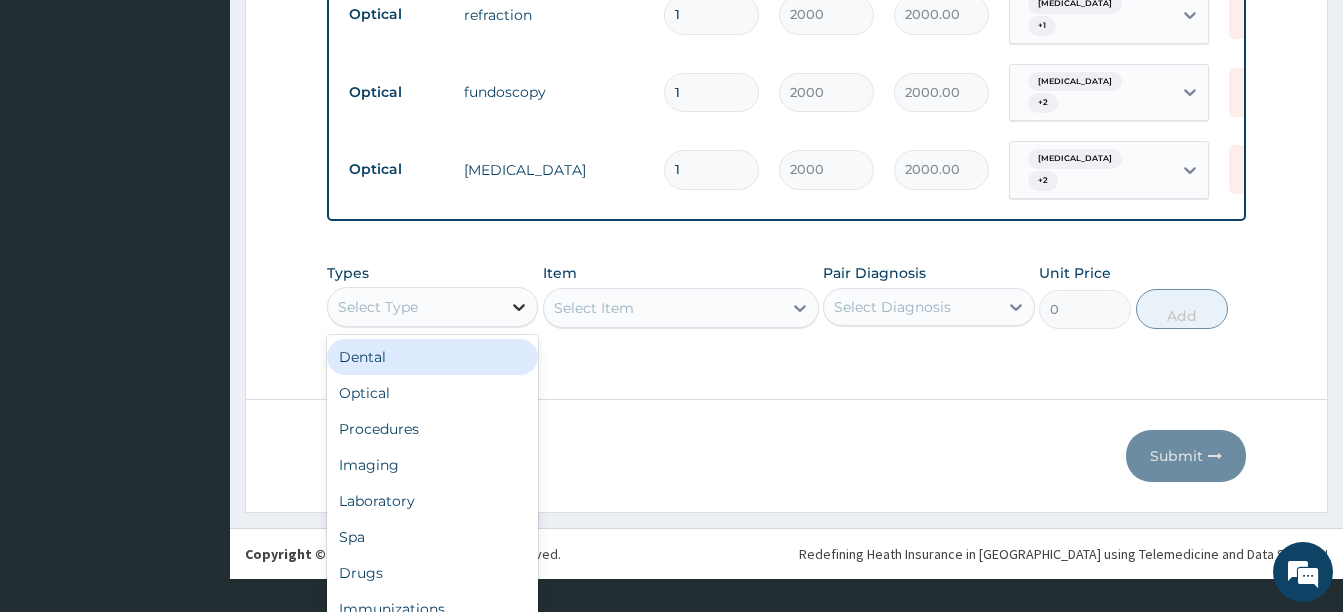 click on "option Dental focused, 1 of 10. 10 results available. Use Up and Down to choose options, press Enter to select the currently focused option, press Escape to exit the menu, press Tab to select the option and exit the menu. Select Type Dental Optical Procedures Imaging Laboratory Spa Drugs Immunizations Others Gym" at bounding box center [432, 307] 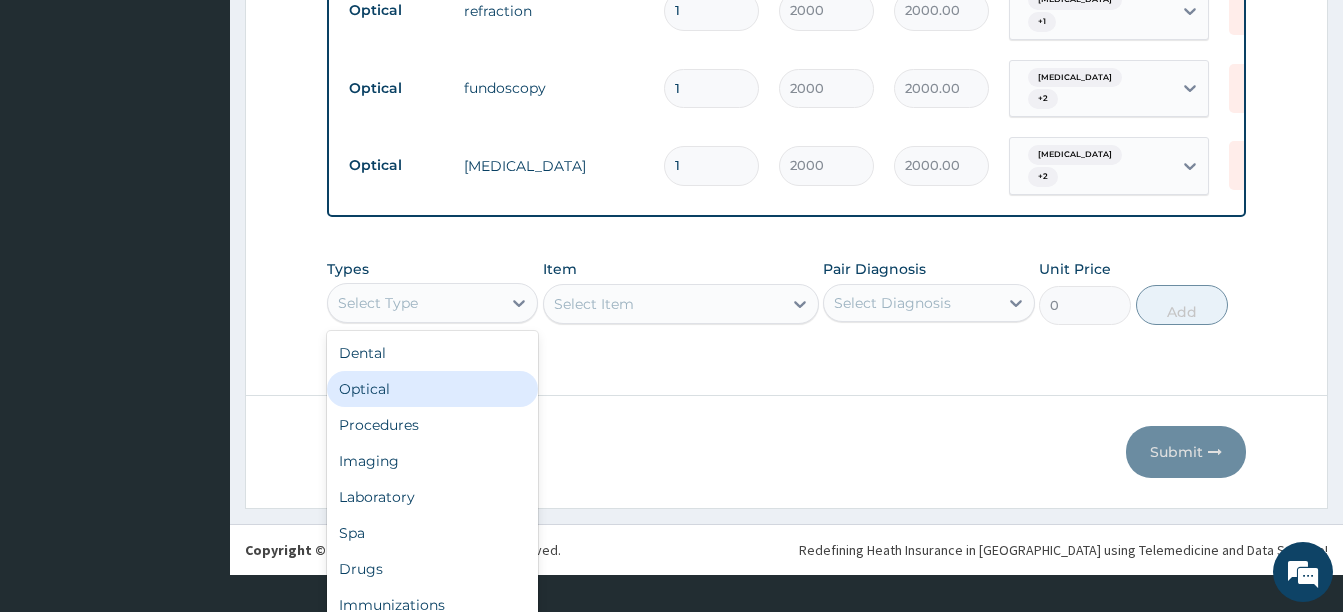 click on "Optical" at bounding box center [432, 389] 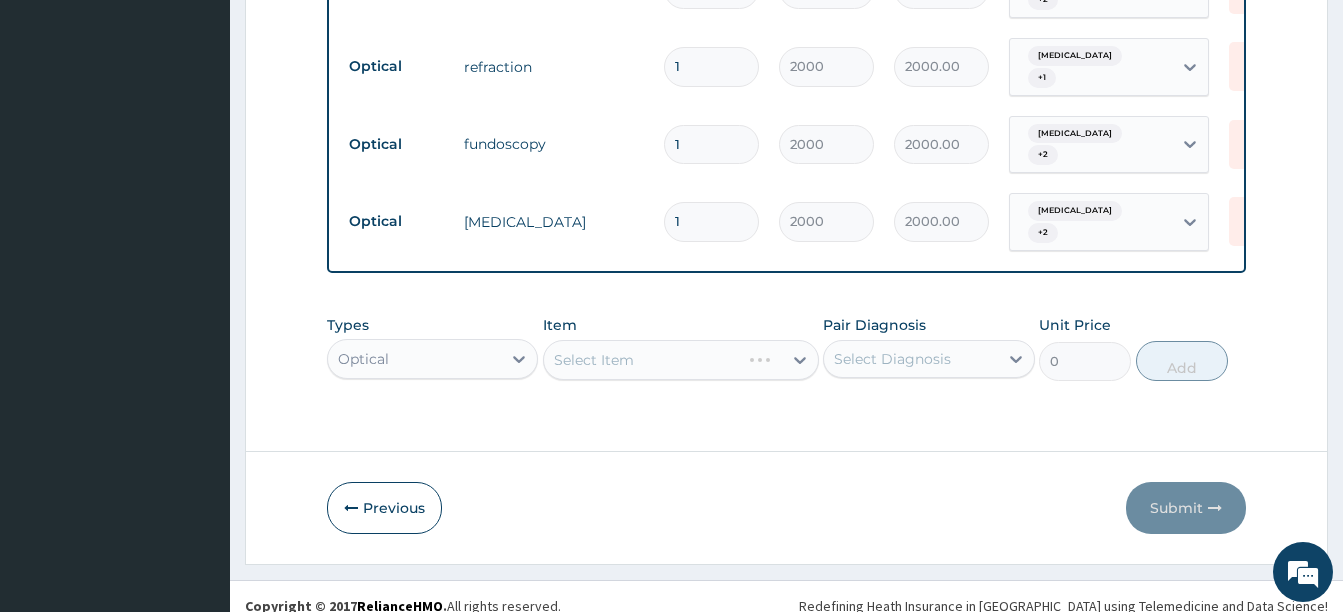 scroll, scrollTop: 0, scrollLeft: 0, axis: both 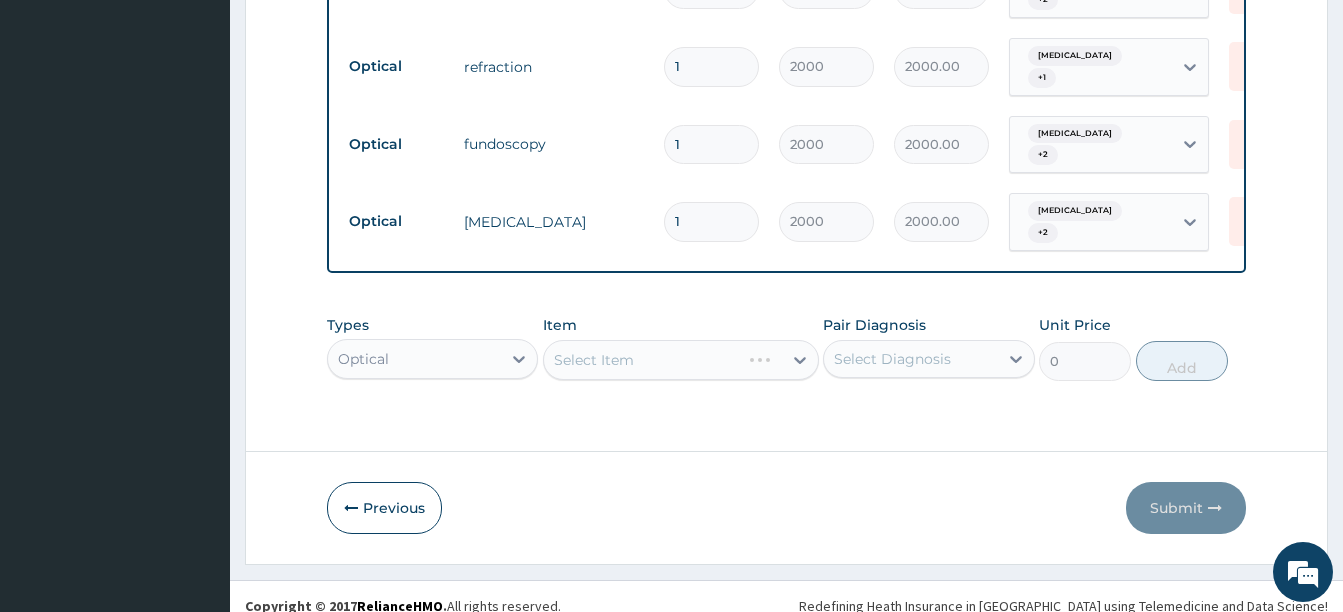 click on "Select Item" at bounding box center [681, 360] 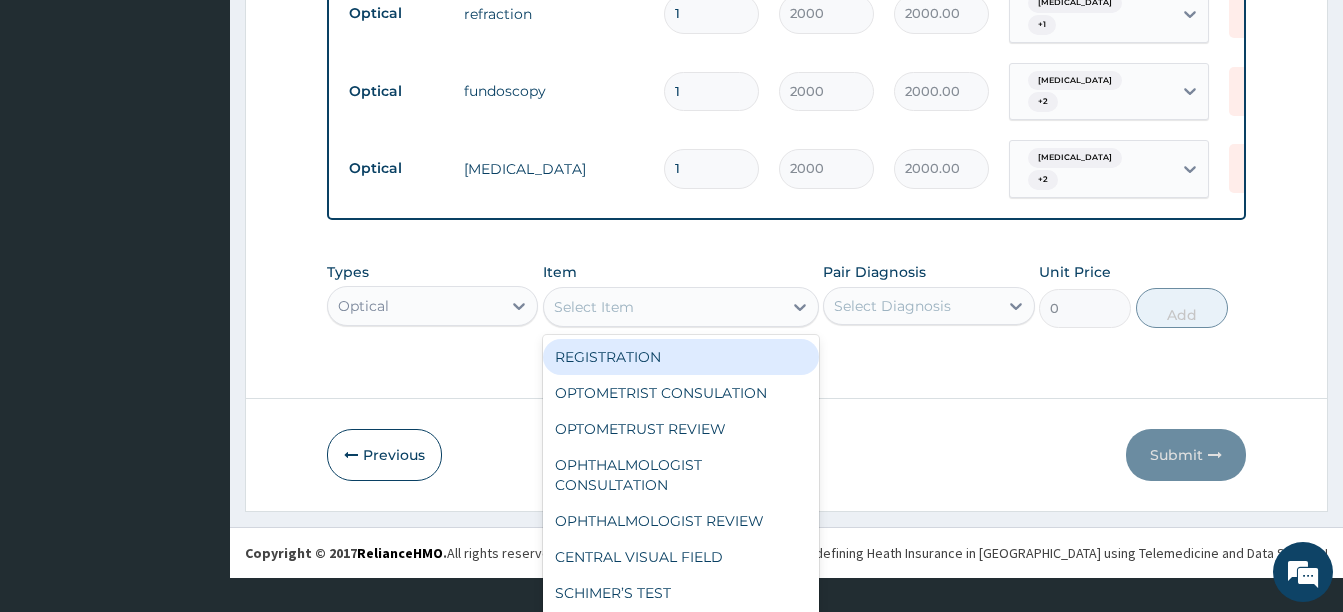 click on "option REGISTRATION focused, 1 of 61. 61 results available. Use Up and Down to choose options, press Enter to select the currently focused option, press Escape to exit the menu, press Tab to select the option and exit the menu. Select Item REGISTRATION OPTOMETRIST CONSULATION OPTOMETRUST REVIEW OPHTHALMOLOGIST CONSULTATION OPHTHALMOLOGIST REVIEW CENTRAL VISUAL FIELD SCHIMER’S TEST EYE DRESSING OCT SCAN (BE) PACHYMETRY (BE) REFRACTION SLIT LAMP EXAMINATION DILATED FUNDOSCOPY FUNDOSCOPY FUNDUS PHOTOGRAPHY TONOMETRY A SCAN B SCAN PTERYGIUM EXCISION CHALAZION FOREIGN BODY REMOVAL (SUPERFICIAL) FOREIGN BODY REMOVAL (PENETRATING) ENTROPION OR ECTROPION SURGERY CORNEAL WOUND REPAIR YAG IRIDOTOMY OR CAPSULOTOMY CATARACT TRABECULECTOMY SINGLE VISION WHITE SINGLE VISION WHITE SPECIAL ORDER SINGLE VISION ANTI-REFLECTIVE SINGLE VISION ANTI-REFLECTIVE SPECIAL ORDER SINGLE VISION BLUECOAT  SINGLE VISION BLUECOAT SPECIAL ORDER SINGLE VISION TRANSITION/AR  SINGLE VISION TRANSITION/AR SPECIAL ORDER FUSED BIFOCAL WHITE" at bounding box center [681, 307] 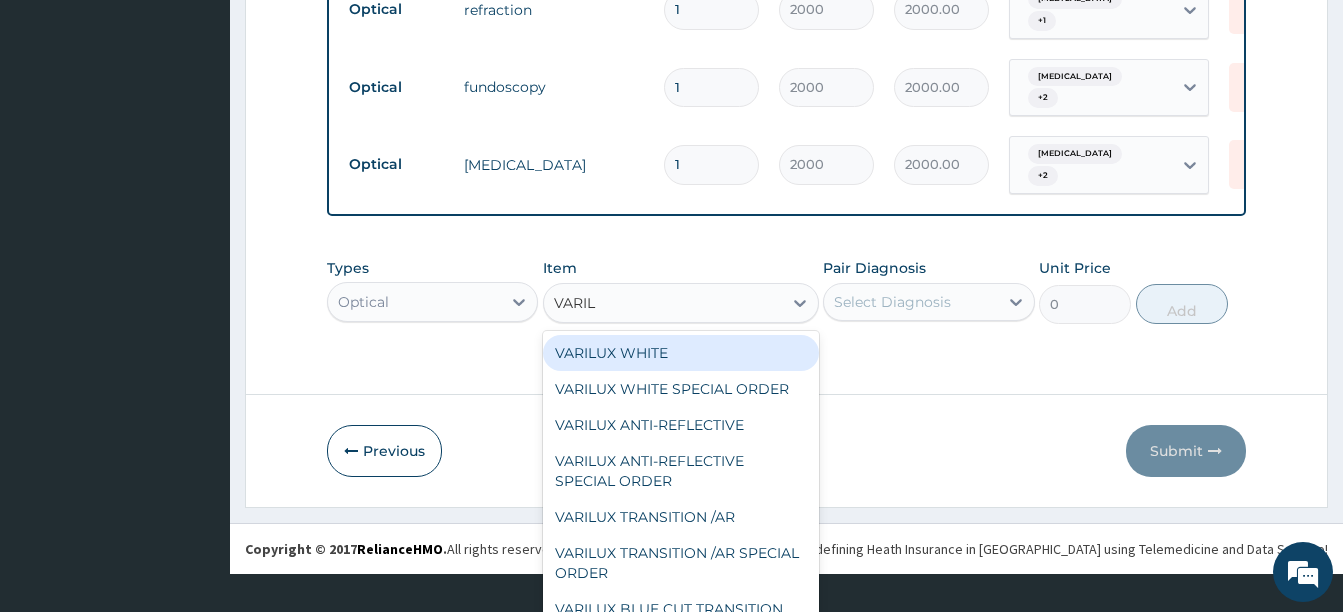 type on "VARIL" 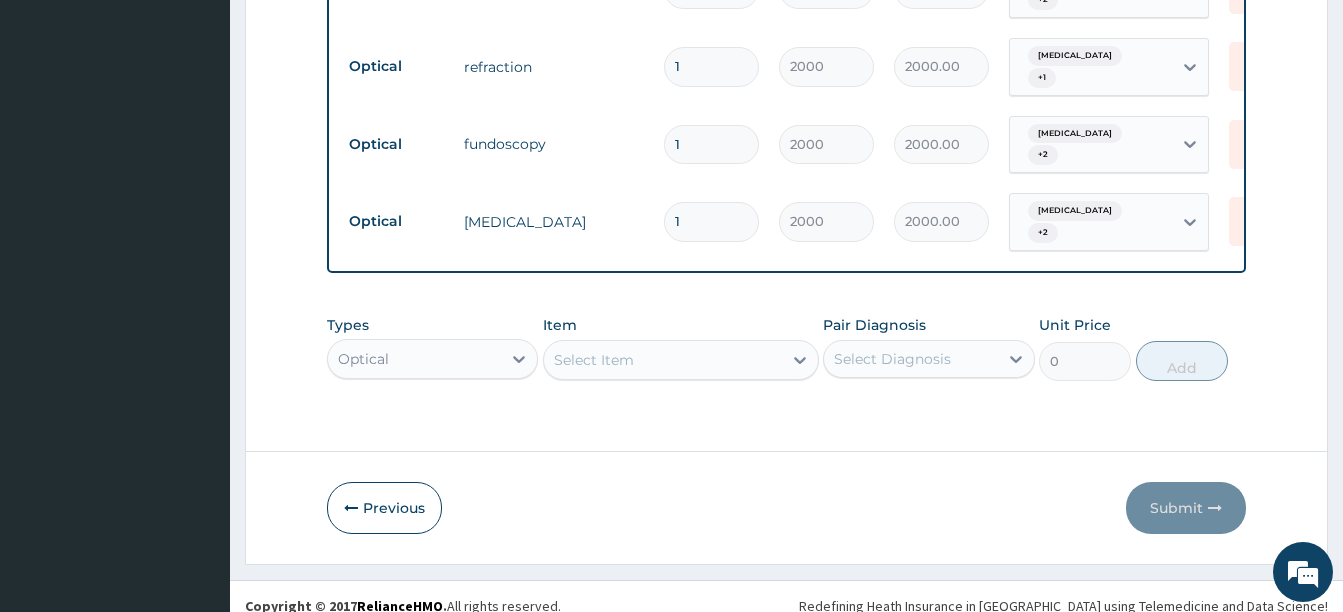 scroll, scrollTop: 0, scrollLeft: 0, axis: both 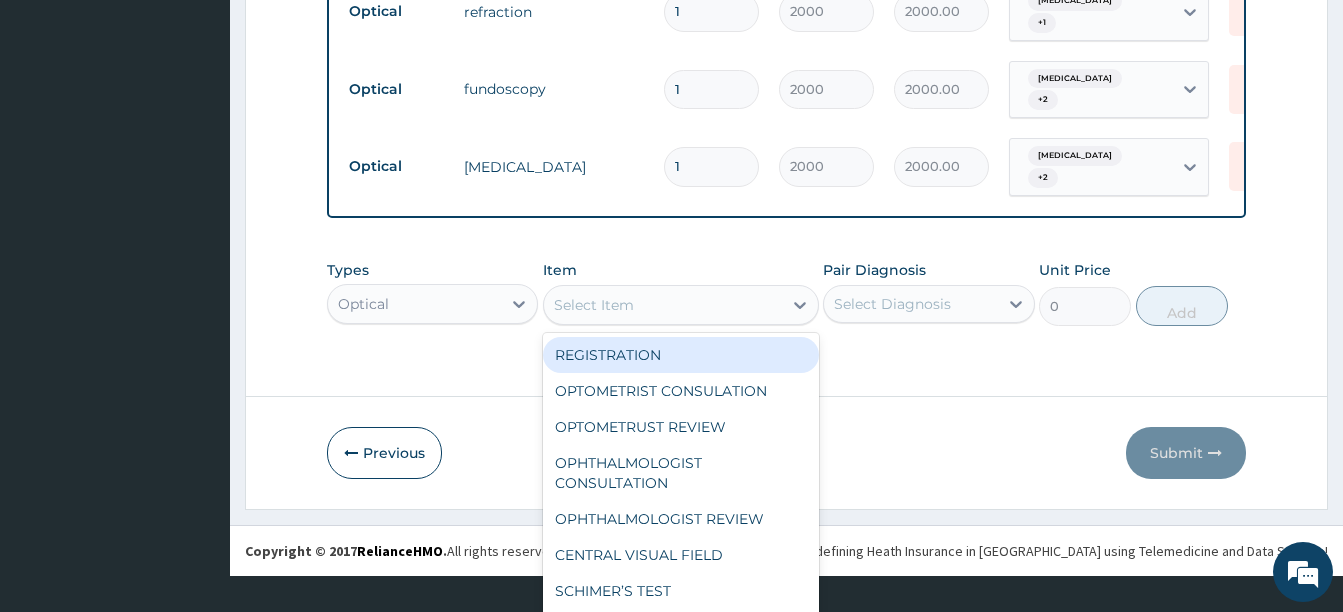 click on "option REGISTRATION focused, 1 of 61. 61 results available. Use Up and Down to choose options, press Enter to select the currently focused option, press Escape to exit the menu, press Tab to select the option and exit the menu. Select Item REGISTRATION OPTOMETRIST CONSULATION OPTOMETRUST REVIEW OPHTHALMOLOGIST CONSULTATION OPHTHALMOLOGIST REVIEW CENTRAL VISUAL FIELD SCHIMER’S TEST EYE DRESSING OCT SCAN (BE) PACHYMETRY (BE) REFRACTION SLIT LAMP EXAMINATION DILATED FUNDOSCOPY FUNDOSCOPY FUNDUS PHOTOGRAPHY TONOMETRY A SCAN B SCAN PTERYGIUM EXCISION CHALAZION FOREIGN BODY REMOVAL (SUPERFICIAL) FOREIGN BODY REMOVAL (PENETRATING) ENTROPION OR ECTROPION SURGERY CORNEAL WOUND REPAIR YAG IRIDOTOMY OR CAPSULOTOMY CATARACT TRABECULECTOMY SINGLE VISION WHITE SINGLE VISION WHITE SPECIAL ORDER SINGLE VISION ANTI-REFLECTIVE SINGLE VISION ANTI-REFLECTIVE SPECIAL ORDER SINGLE VISION BLUECOAT  SINGLE VISION BLUECOAT SPECIAL ORDER SINGLE VISION TRANSITION/AR  SINGLE VISION TRANSITION/AR SPECIAL ORDER FUSED BIFOCAL WHITE" at bounding box center (681, 305) 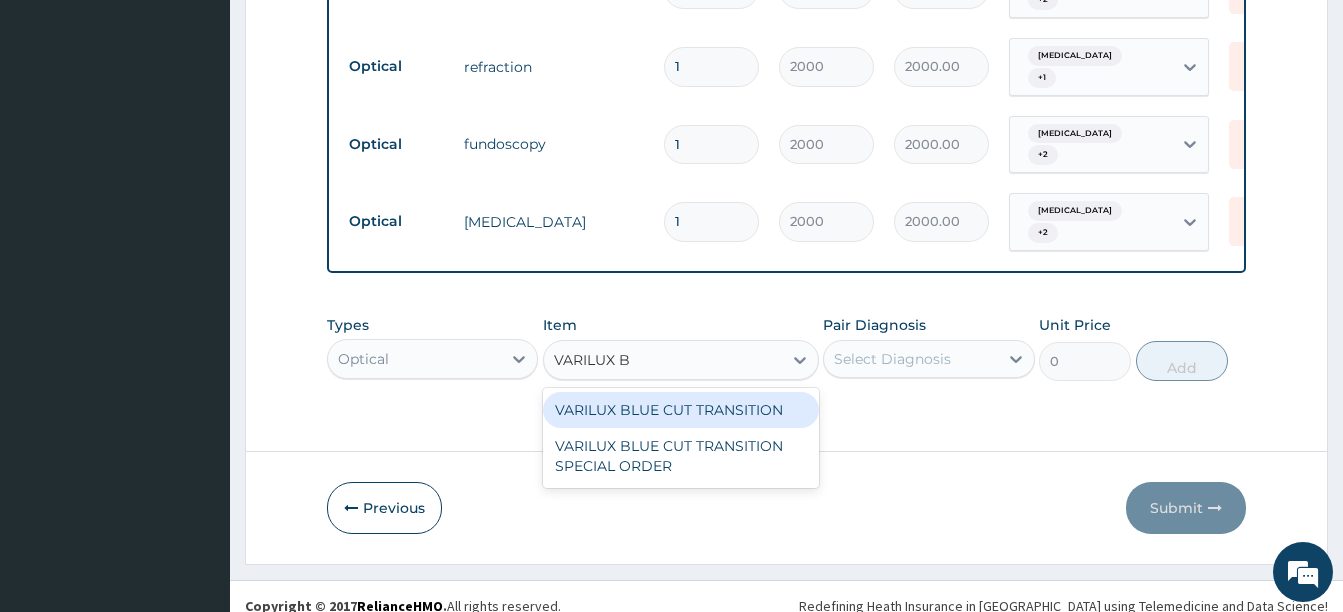 scroll, scrollTop: 0, scrollLeft: 0, axis: both 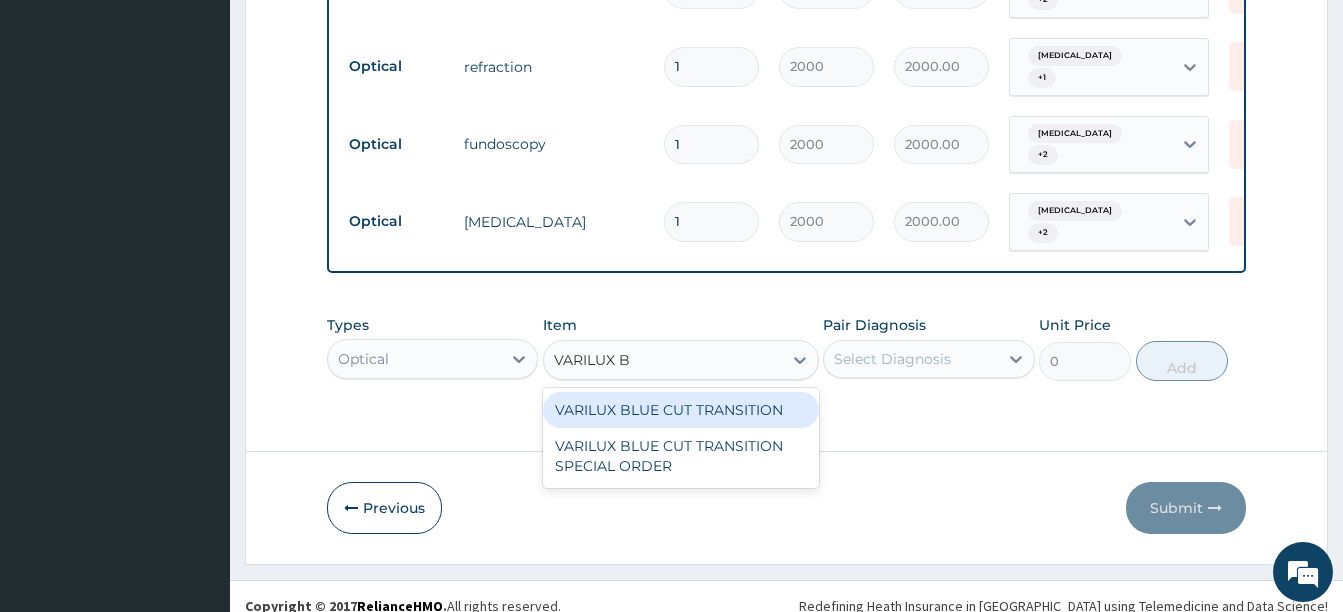 type on "VARILUX BL" 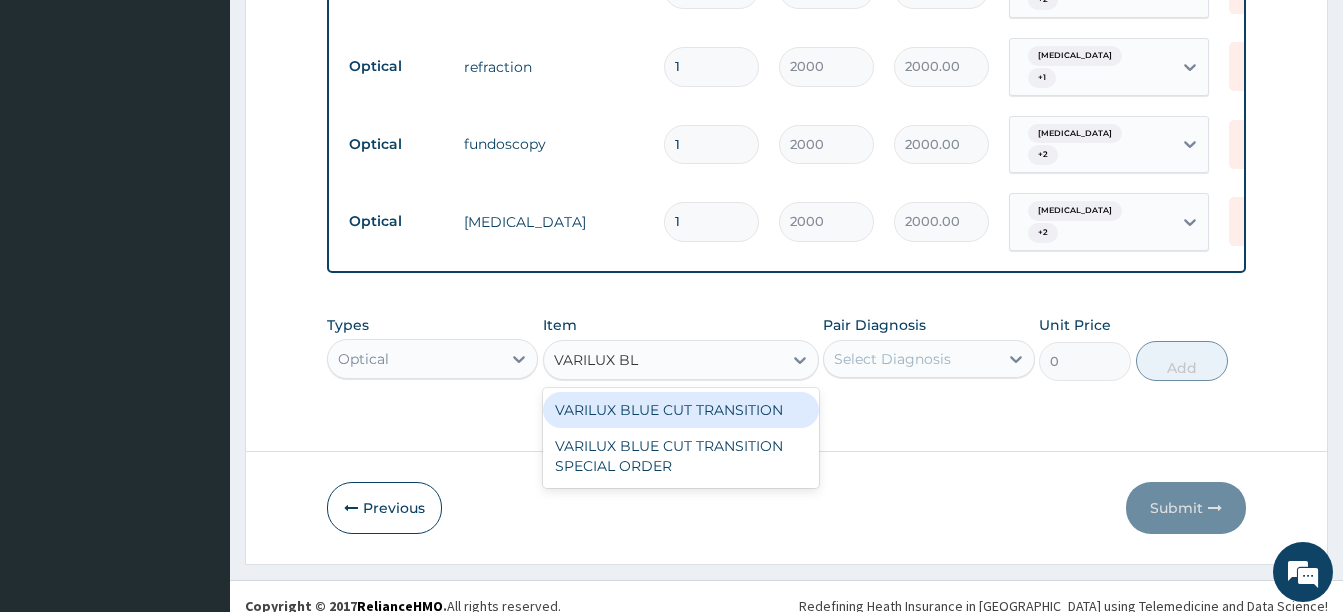 click on "VARILUX BLUE CUT TRANSITION" at bounding box center (681, 410) 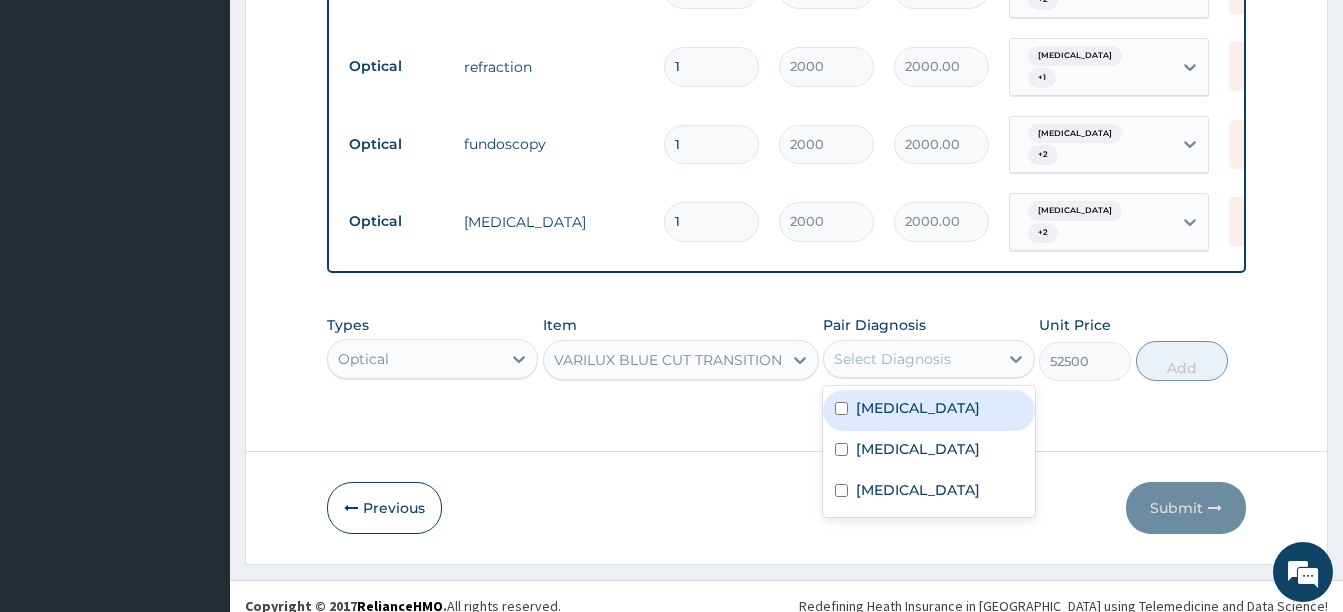 click on "Select Diagnosis" at bounding box center [892, 359] 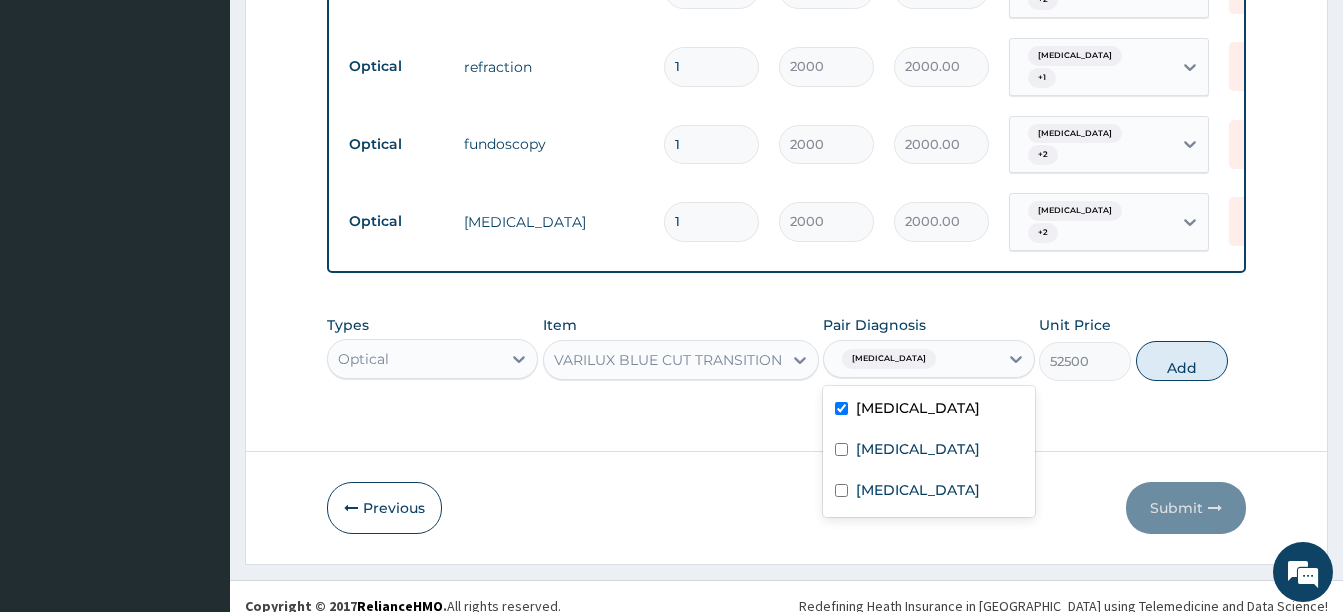 click at bounding box center [841, 408] 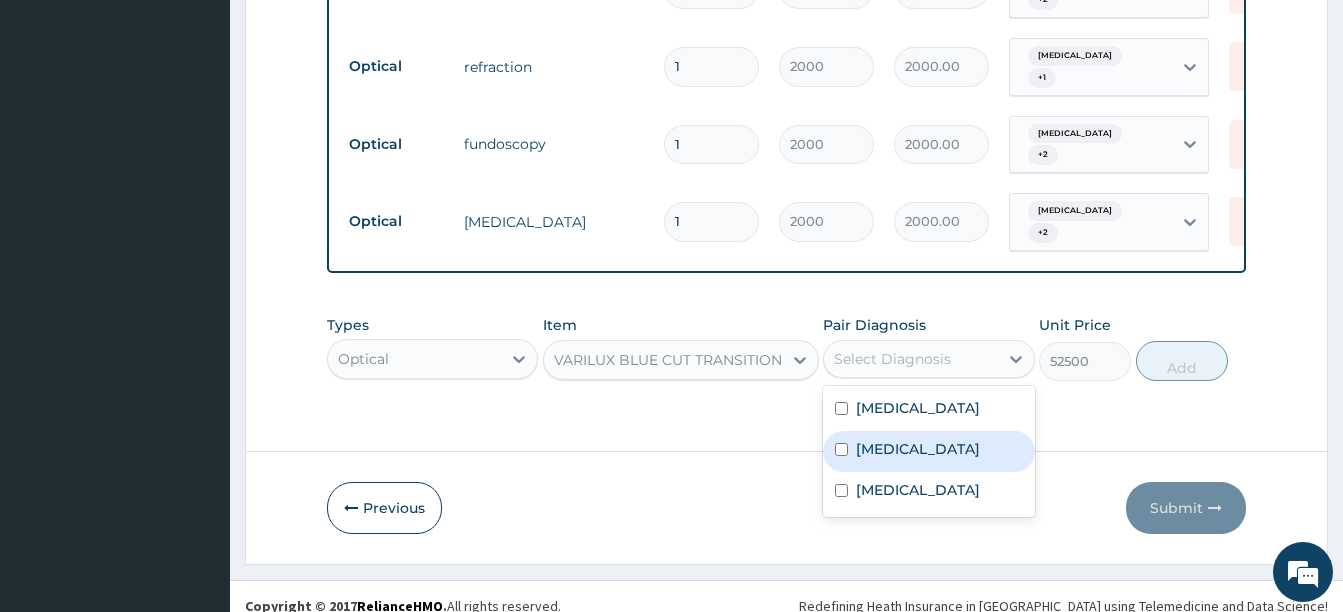 click at bounding box center (841, 449) 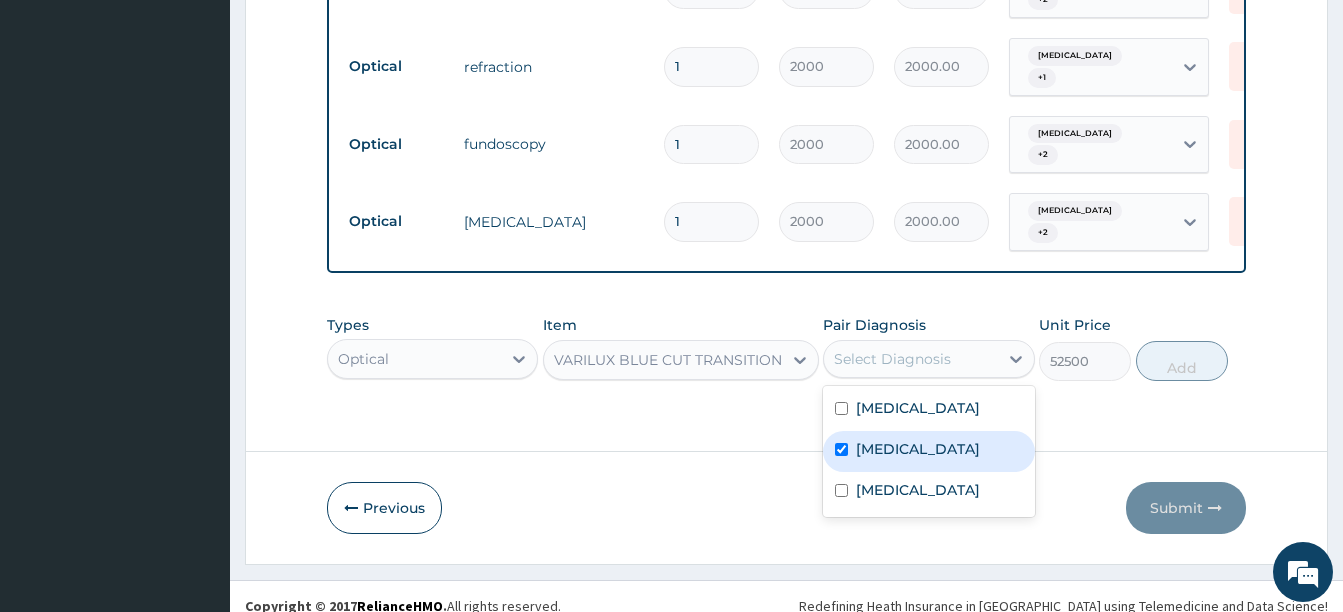 checkbox on "true" 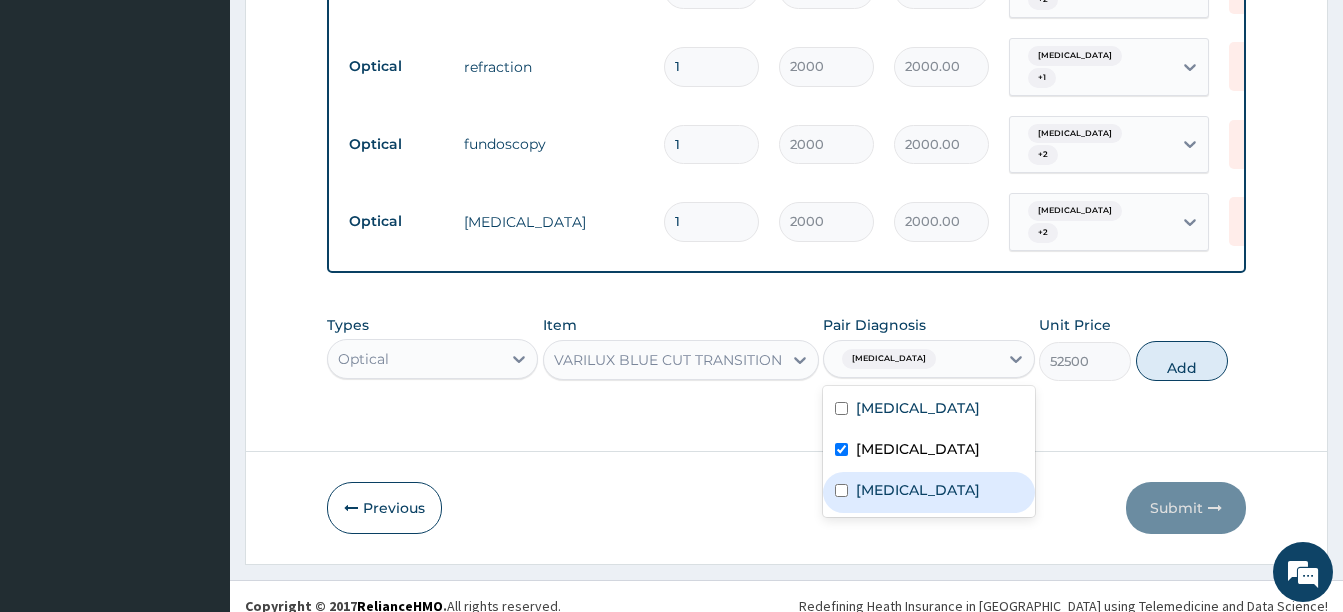 click at bounding box center (841, 490) 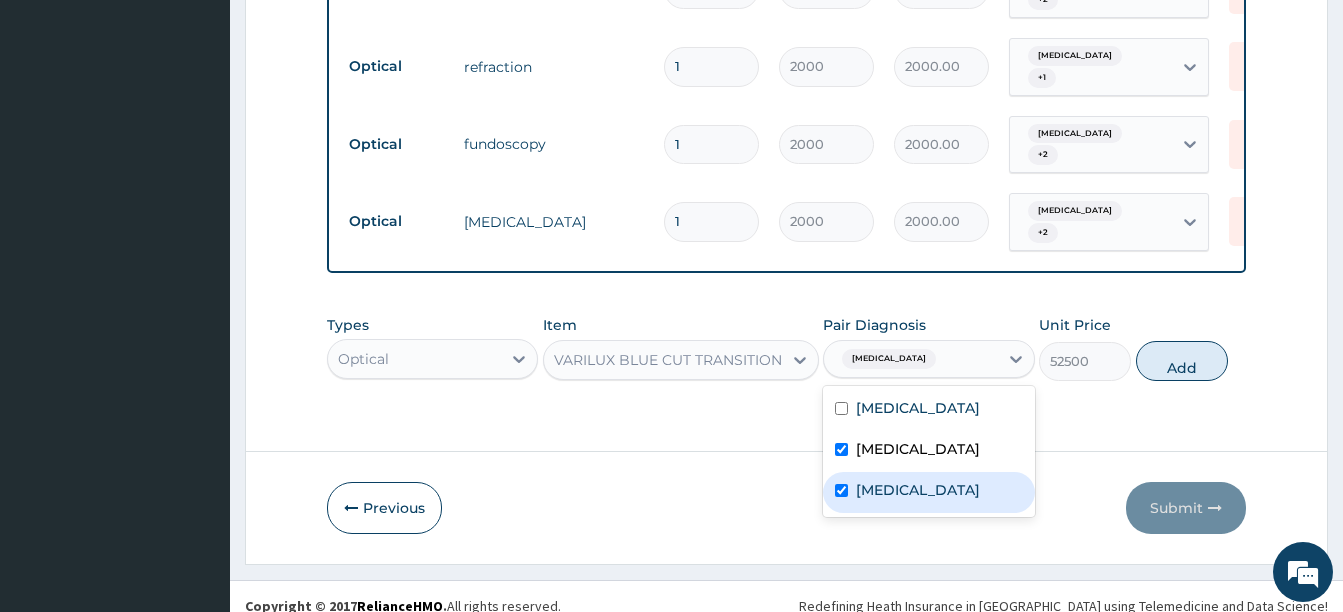checkbox on "true" 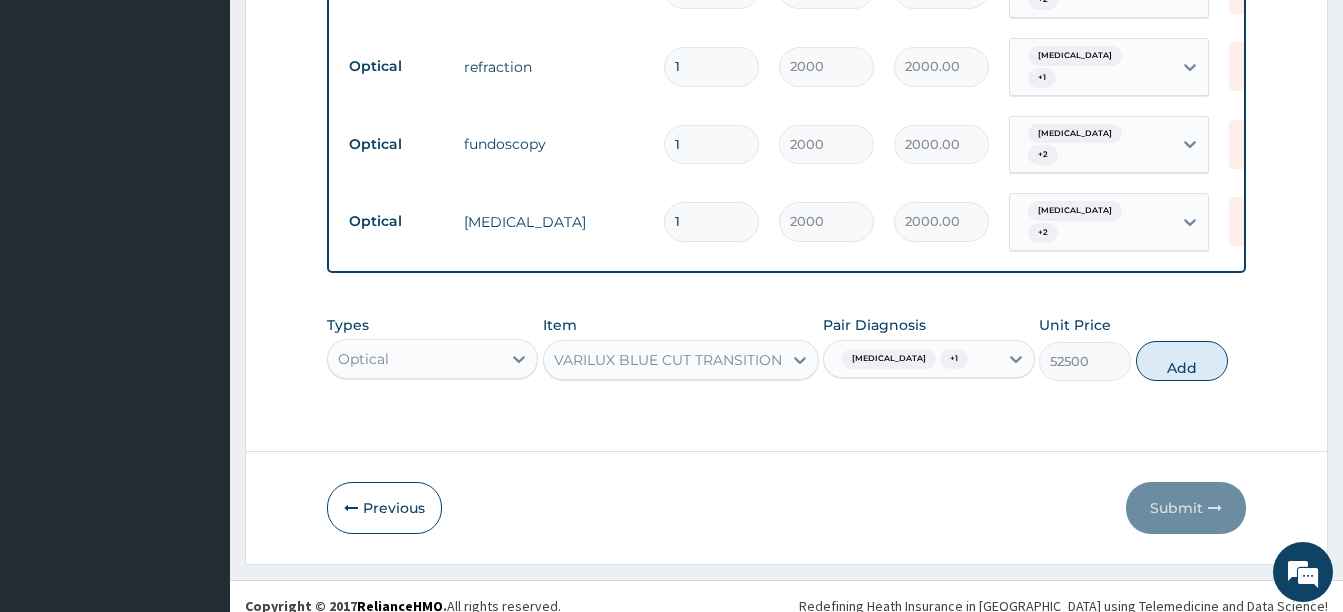 click on "Types Optical Item VARILUX BLUE CUT TRANSITION Pair Diagnosis Presbyopia  + 1 Unit Price 52500 Add" at bounding box center [786, 363] 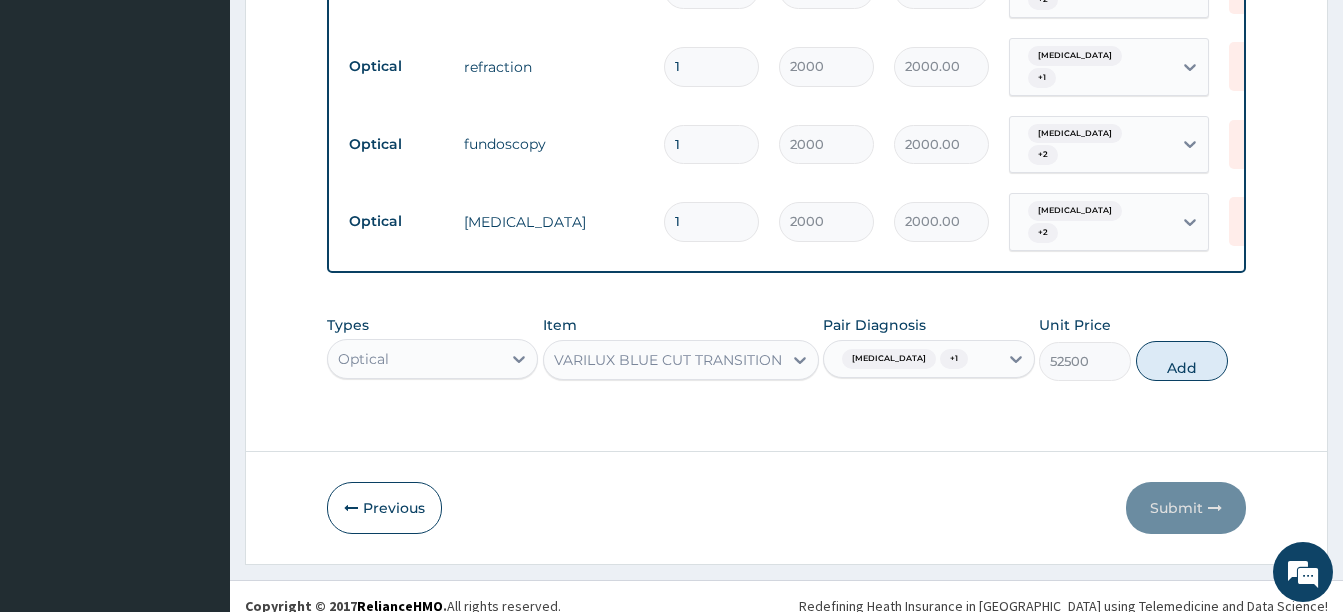 click on "Types Optical Item VARILUX BLUE CUT TRANSITION Pair Diagnosis Presbyopia  + 1 Unit Price 52500 Add" at bounding box center [786, 363] 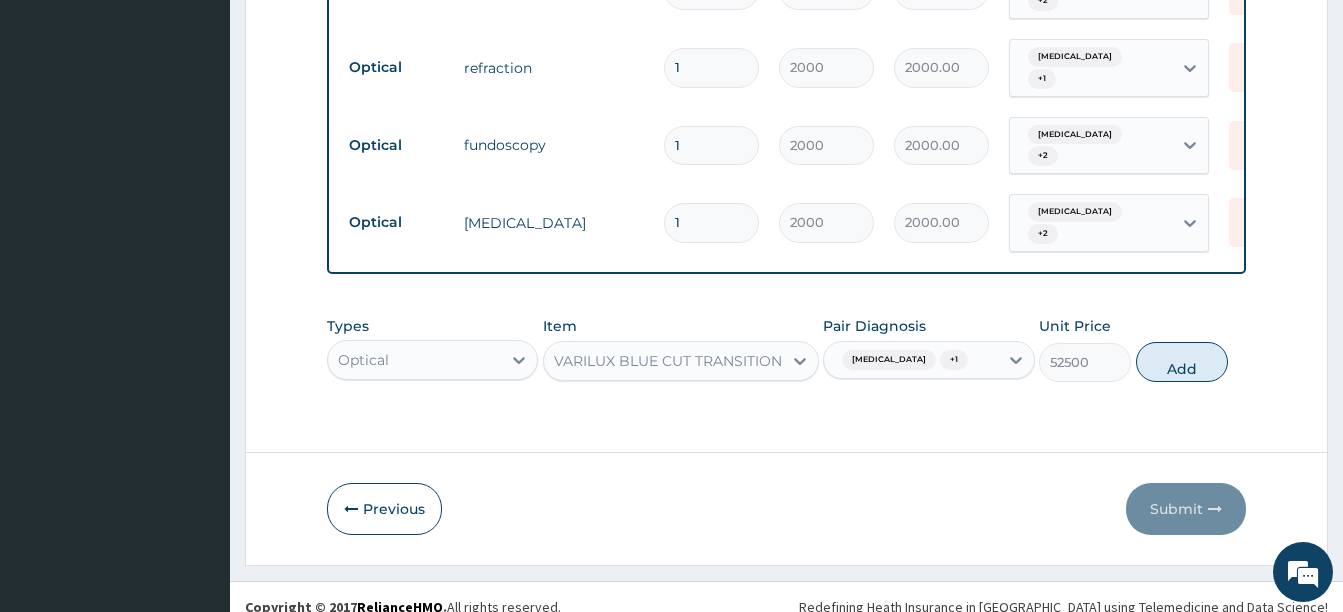 scroll, scrollTop: 916, scrollLeft: 0, axis: vertical 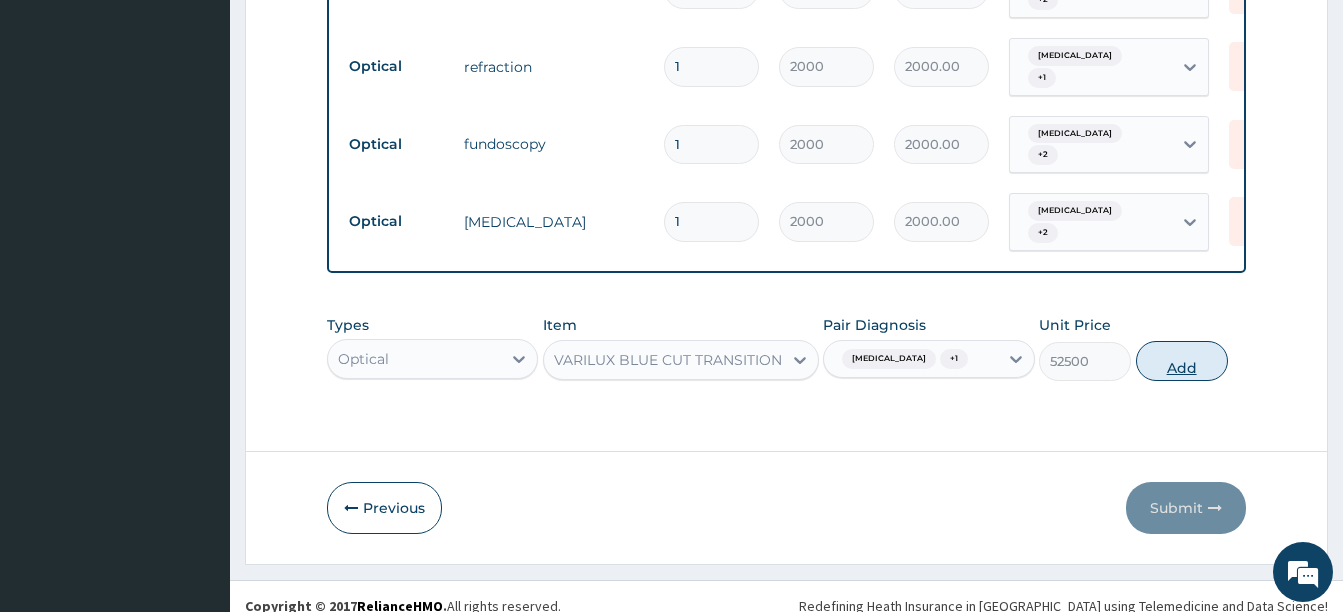 drag, startPoint x: 1094, startPoint y: 342, endPoint x: 1189, endPoint y: 344, distance: 95.02105 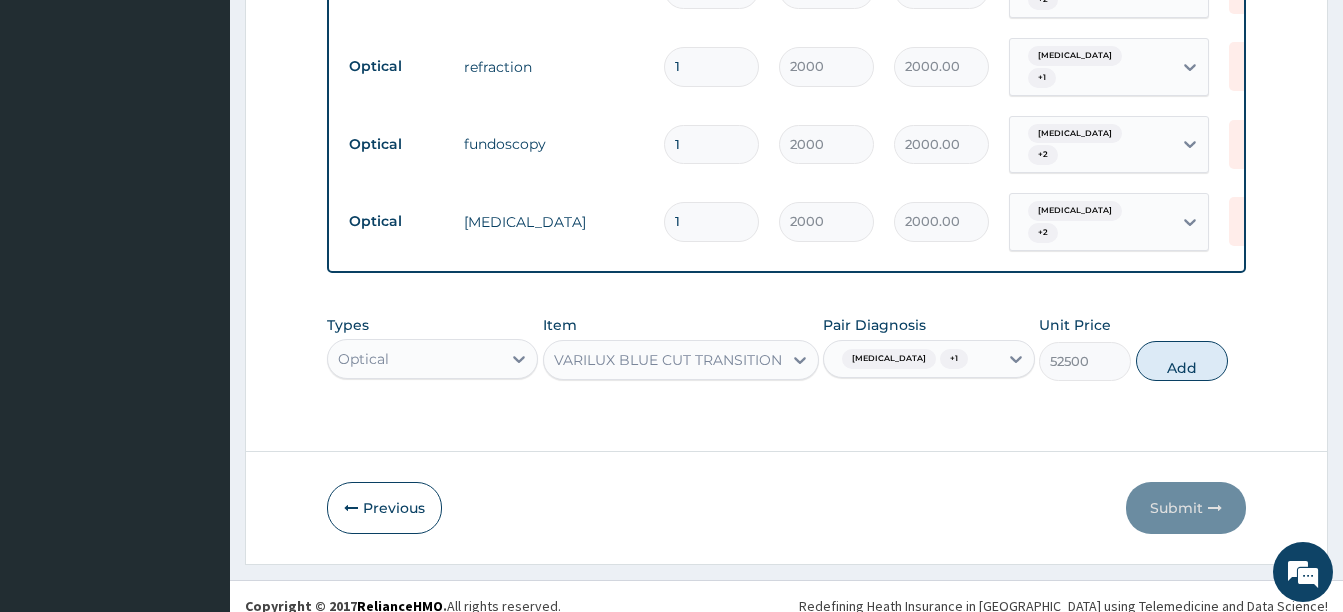 type on "0" 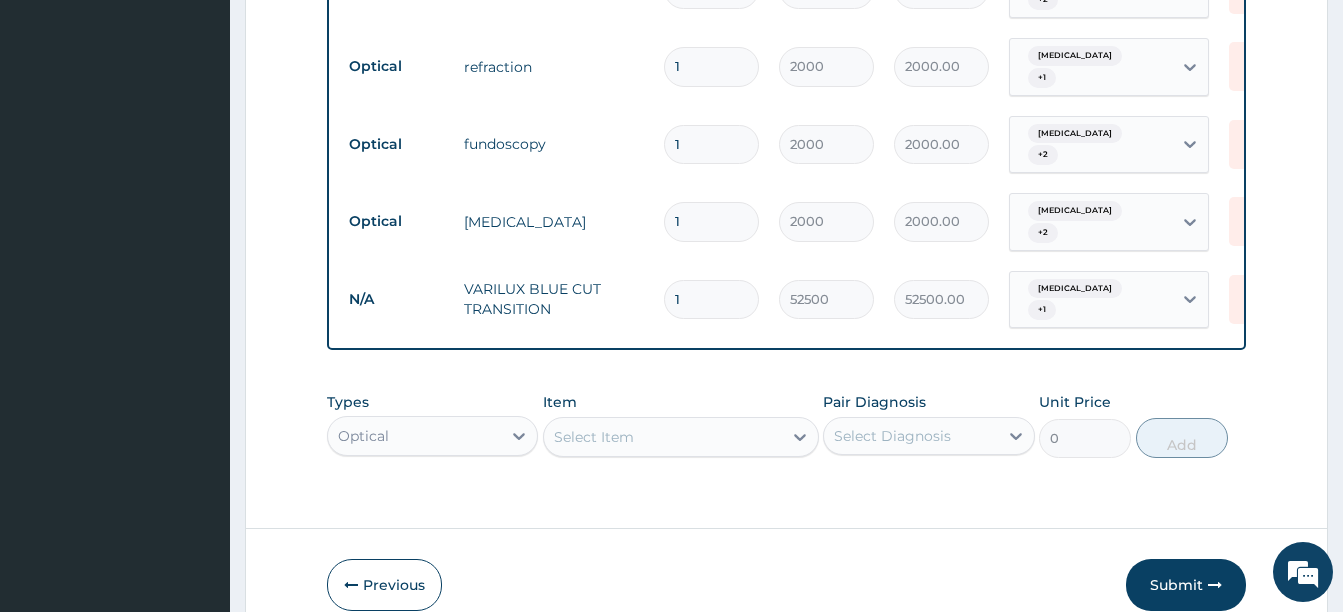 type 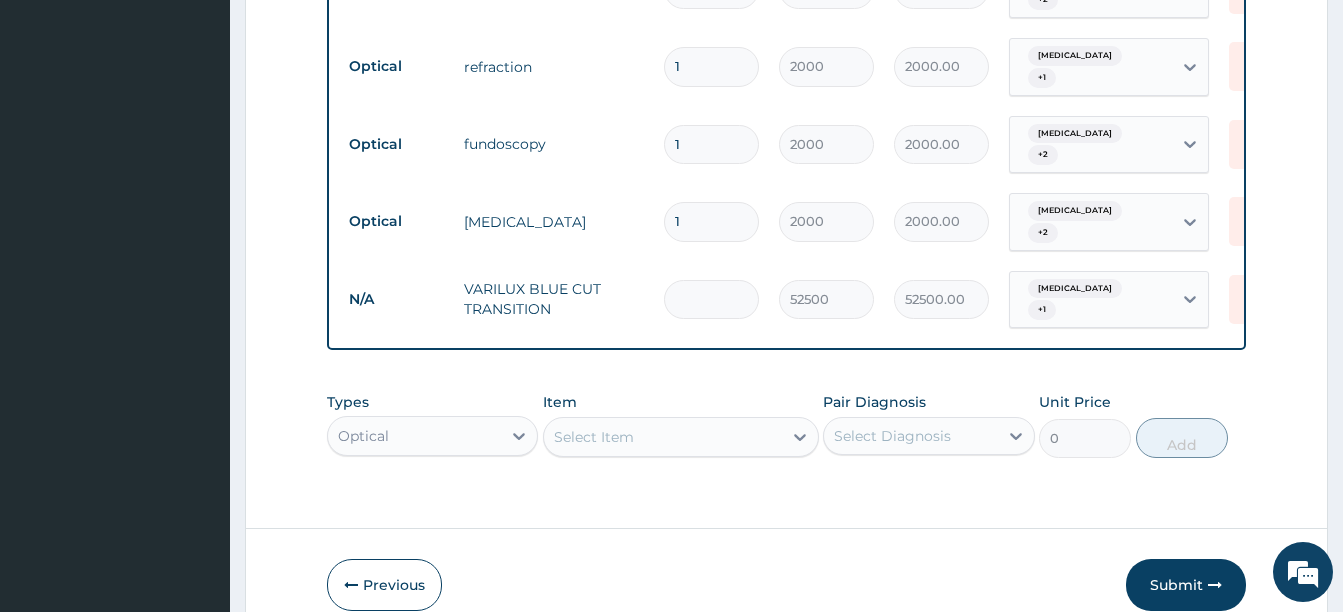 type on "0.00" 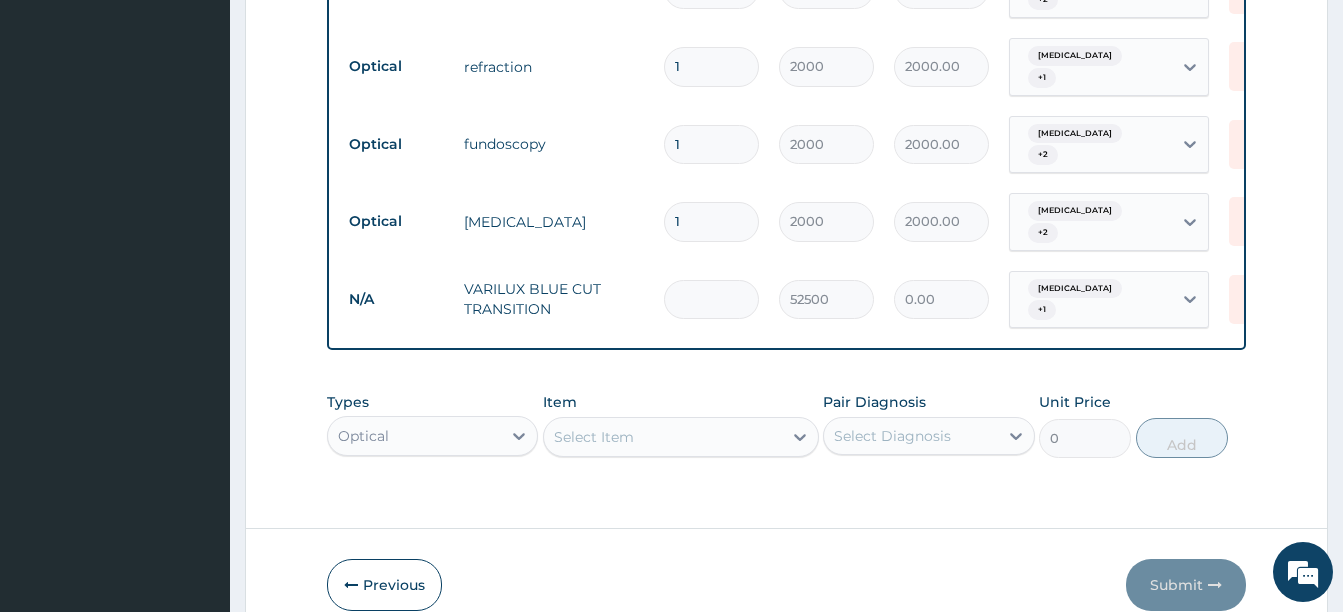 type on "2" 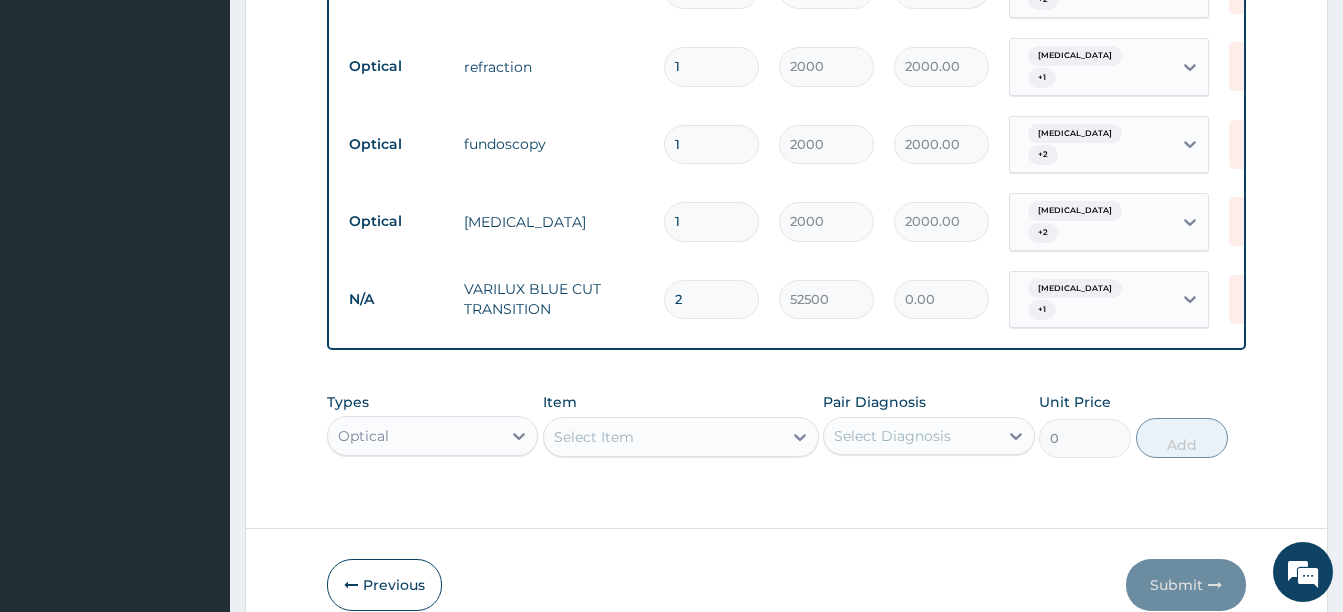 type on "105000.00" 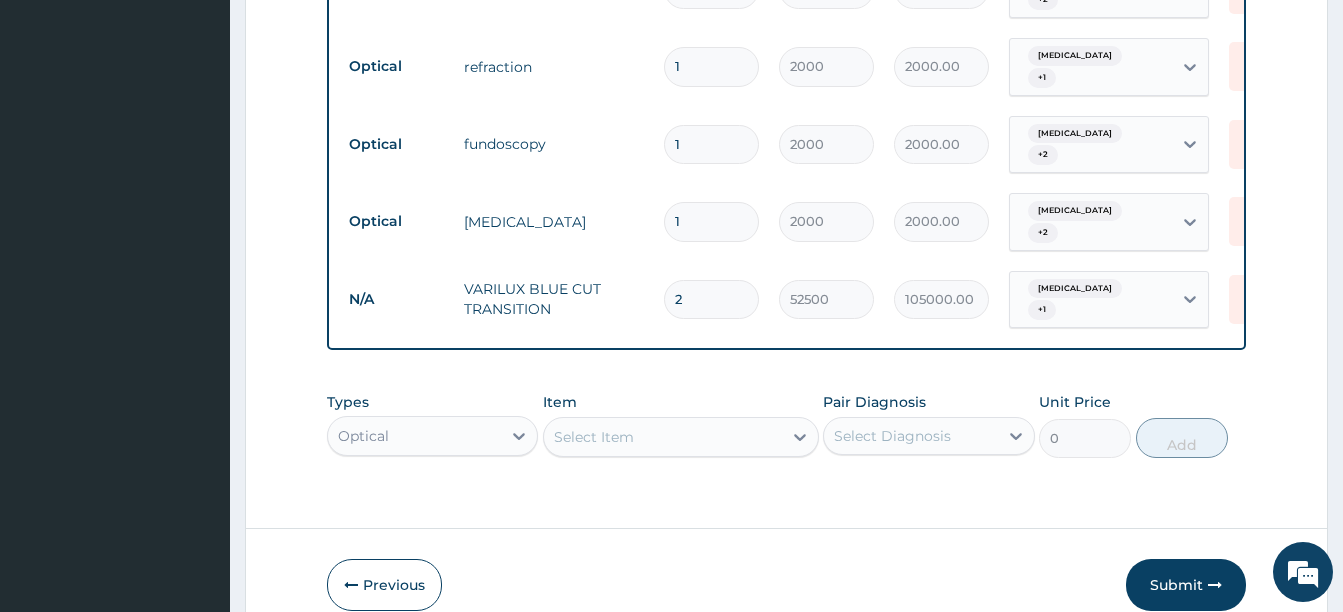 type on "2" 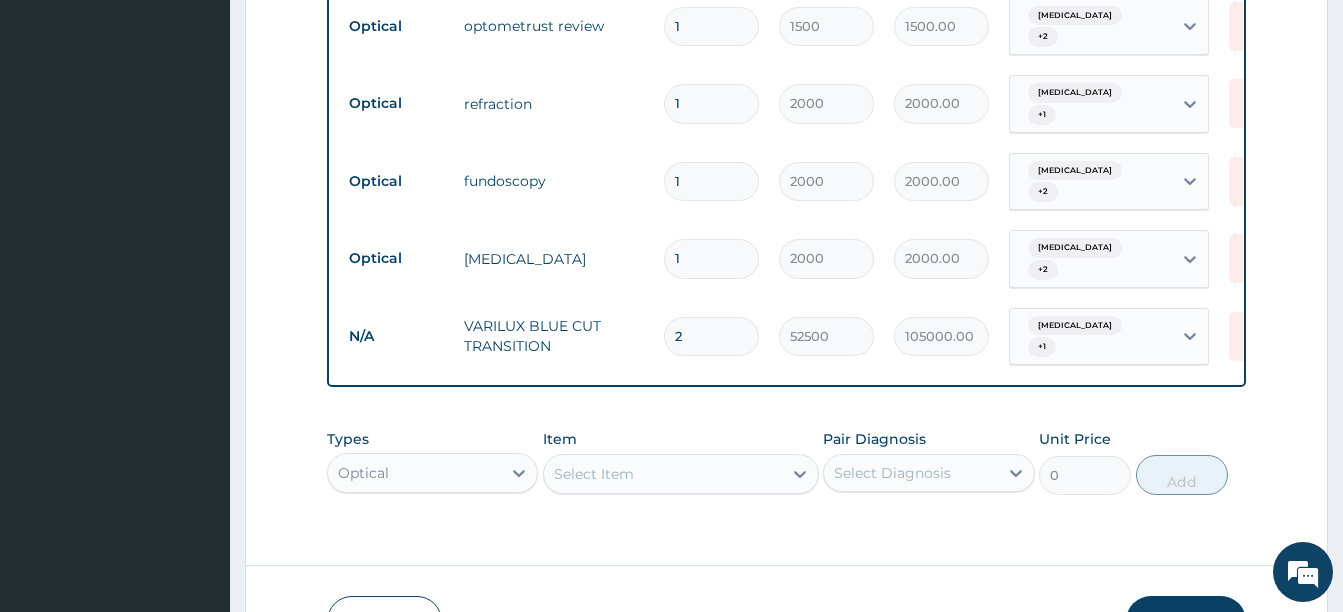 scroll, scrollTop: 985, scrollLeft: 0, axis: vertical 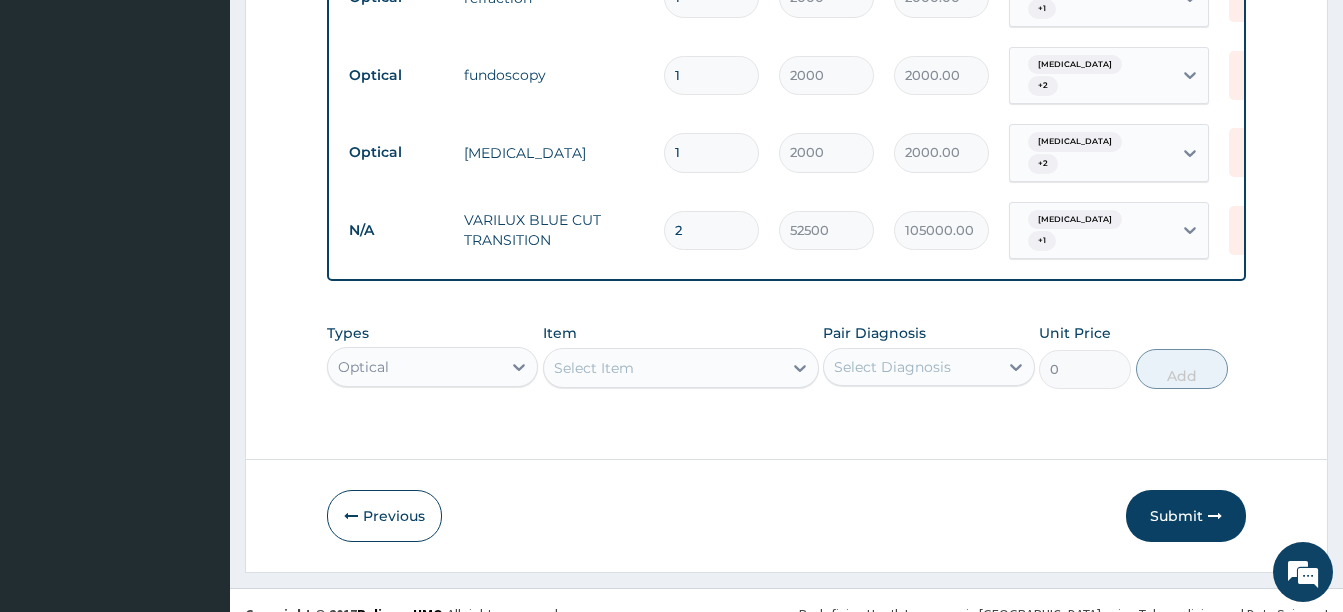 click on "N/A" at bounding box center (396, 230) 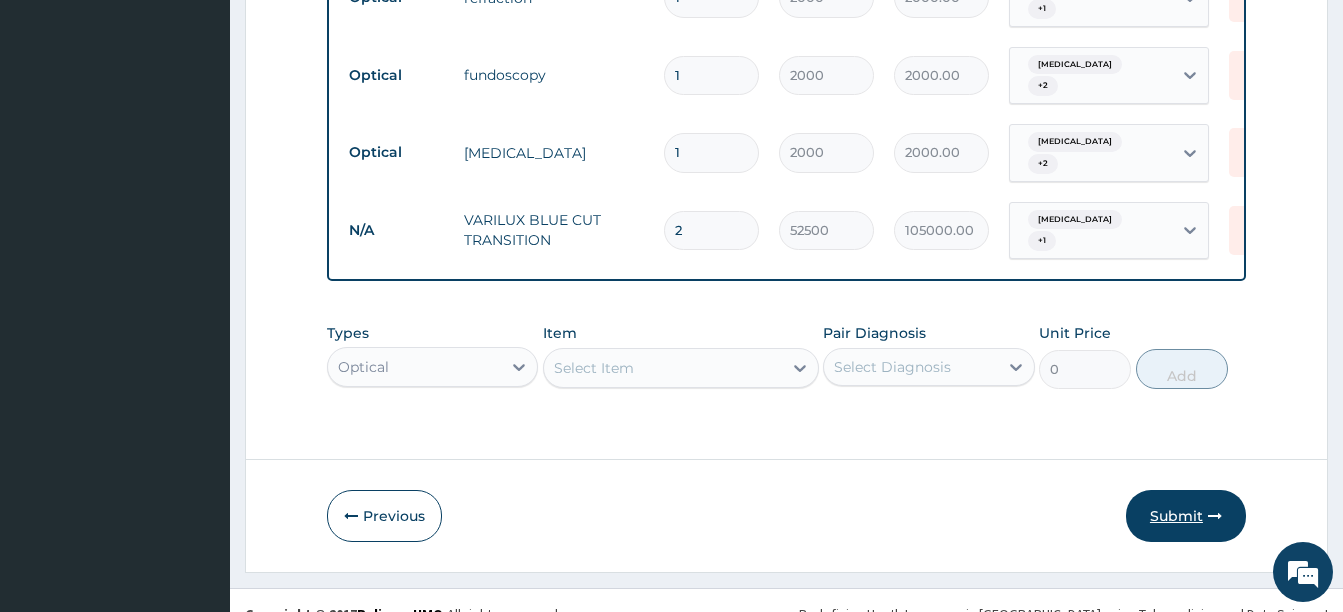 click on "Submit" at bounding box center (1186, 516) 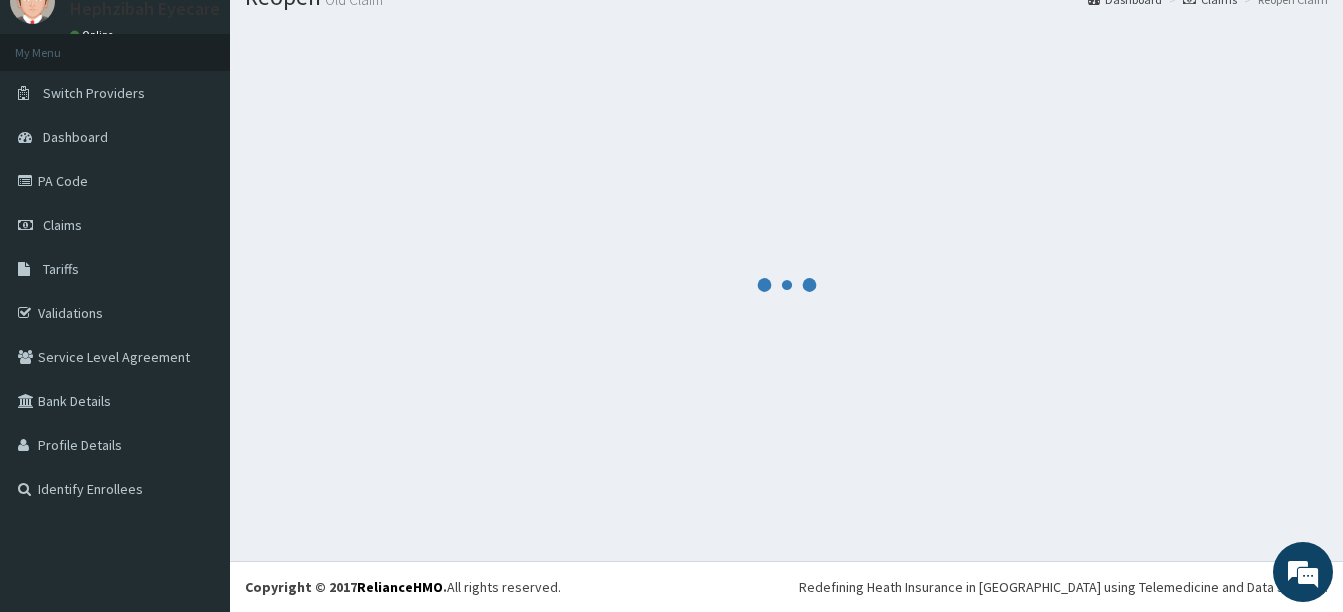 scroll, scrollTop: 985, scrollLeft: 0, axis: vertical 